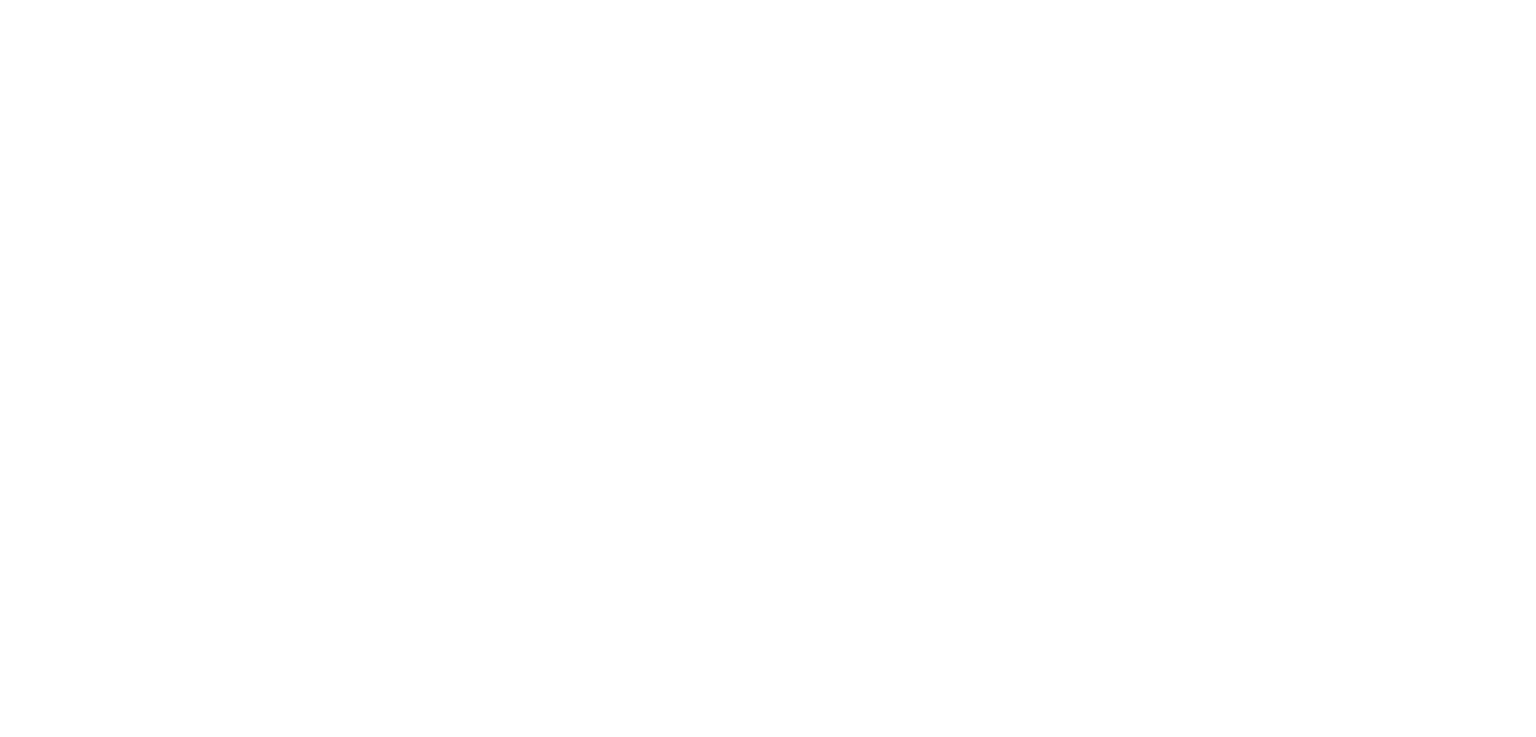 scroll, scrollTop: 0, scrollLeft: 0, axis: both 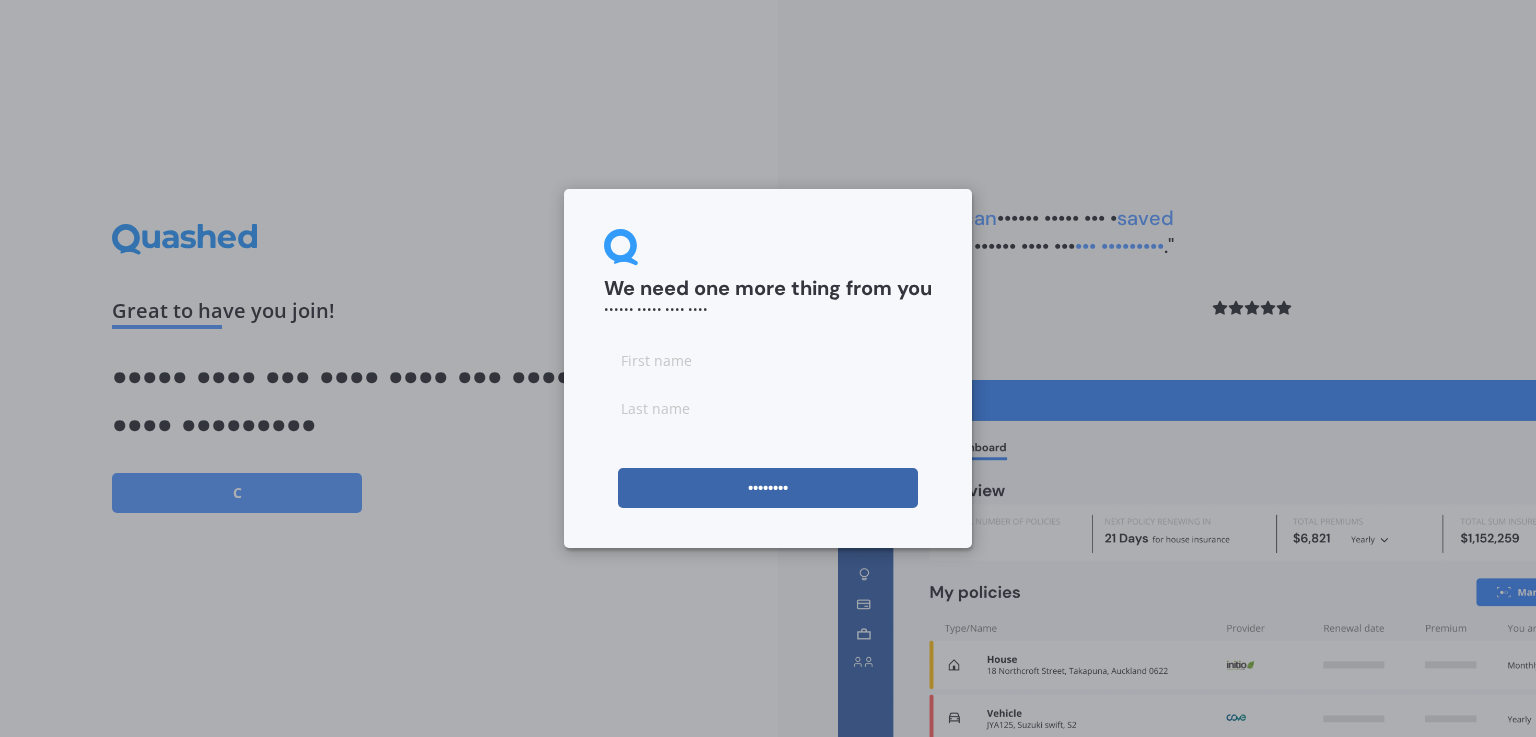 click at bounding box center (768, 360) 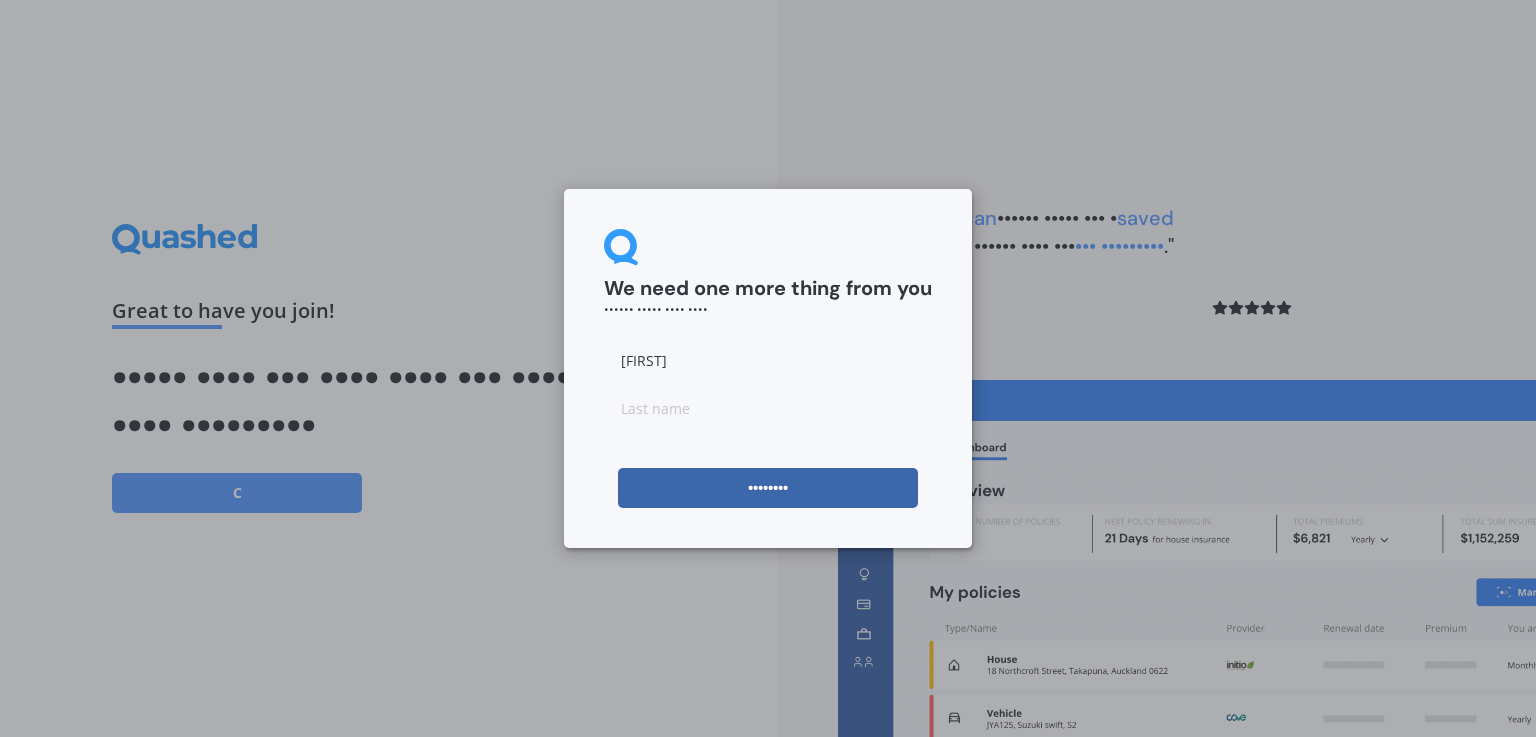 type on "[FIRST]" 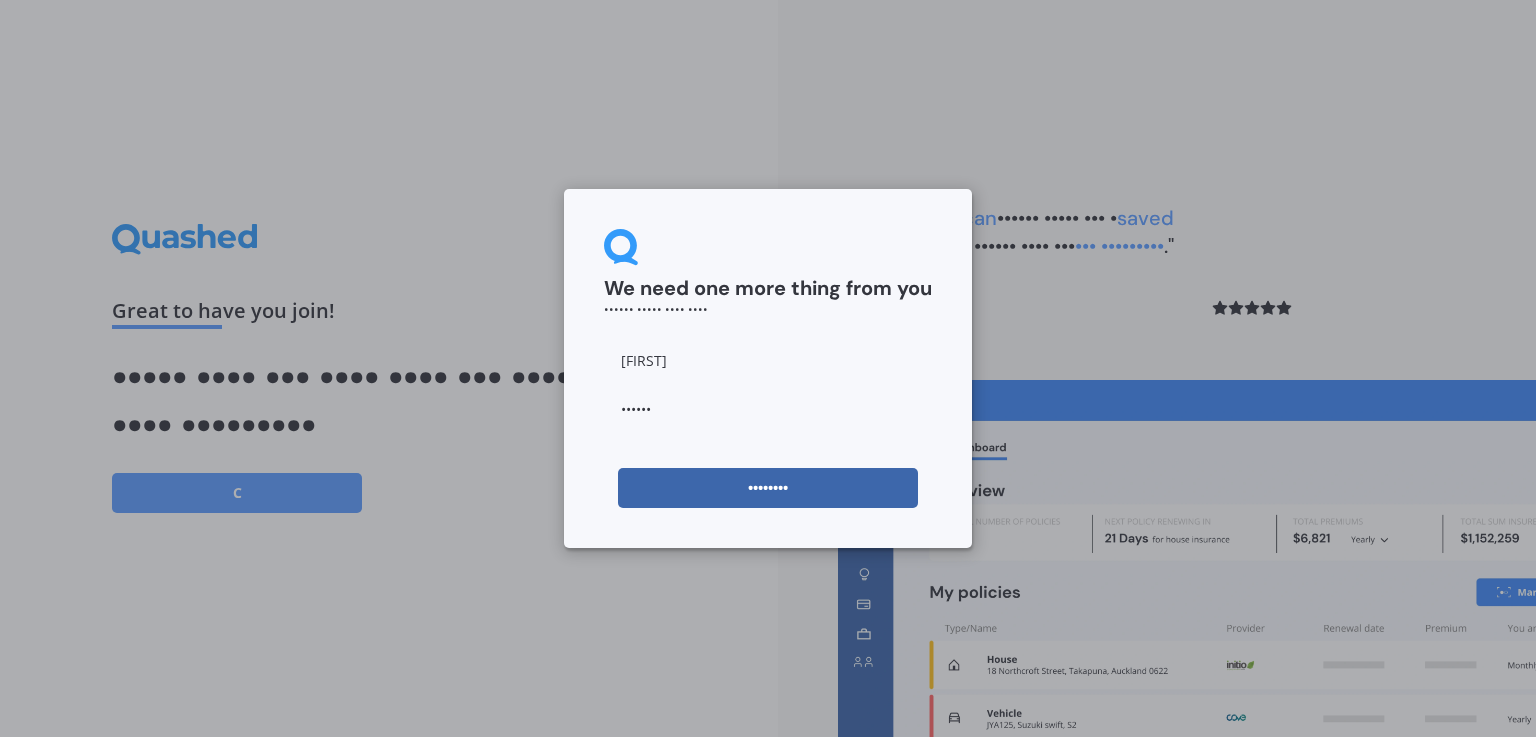 type on "••••••" 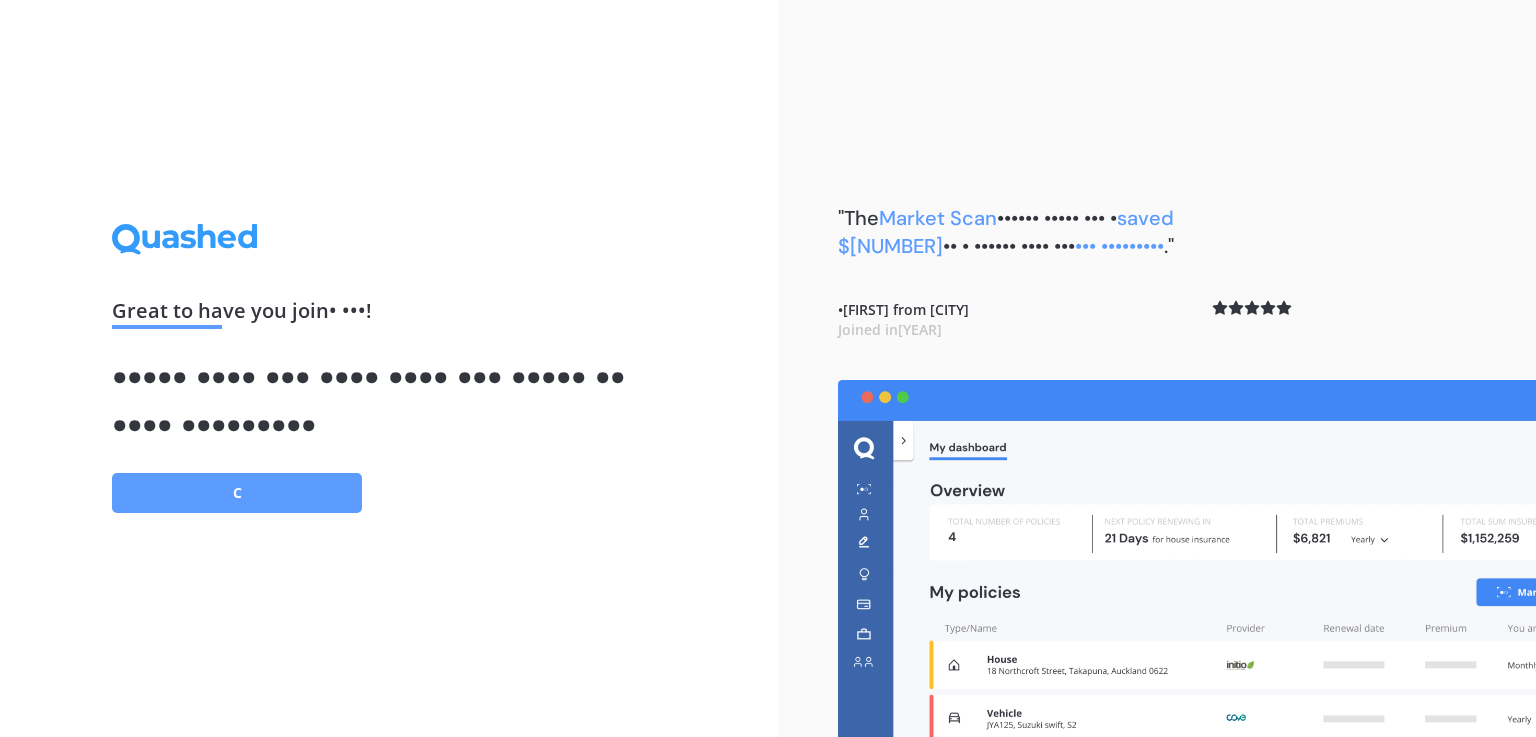 click on "C" at bounding box center (237, 493) 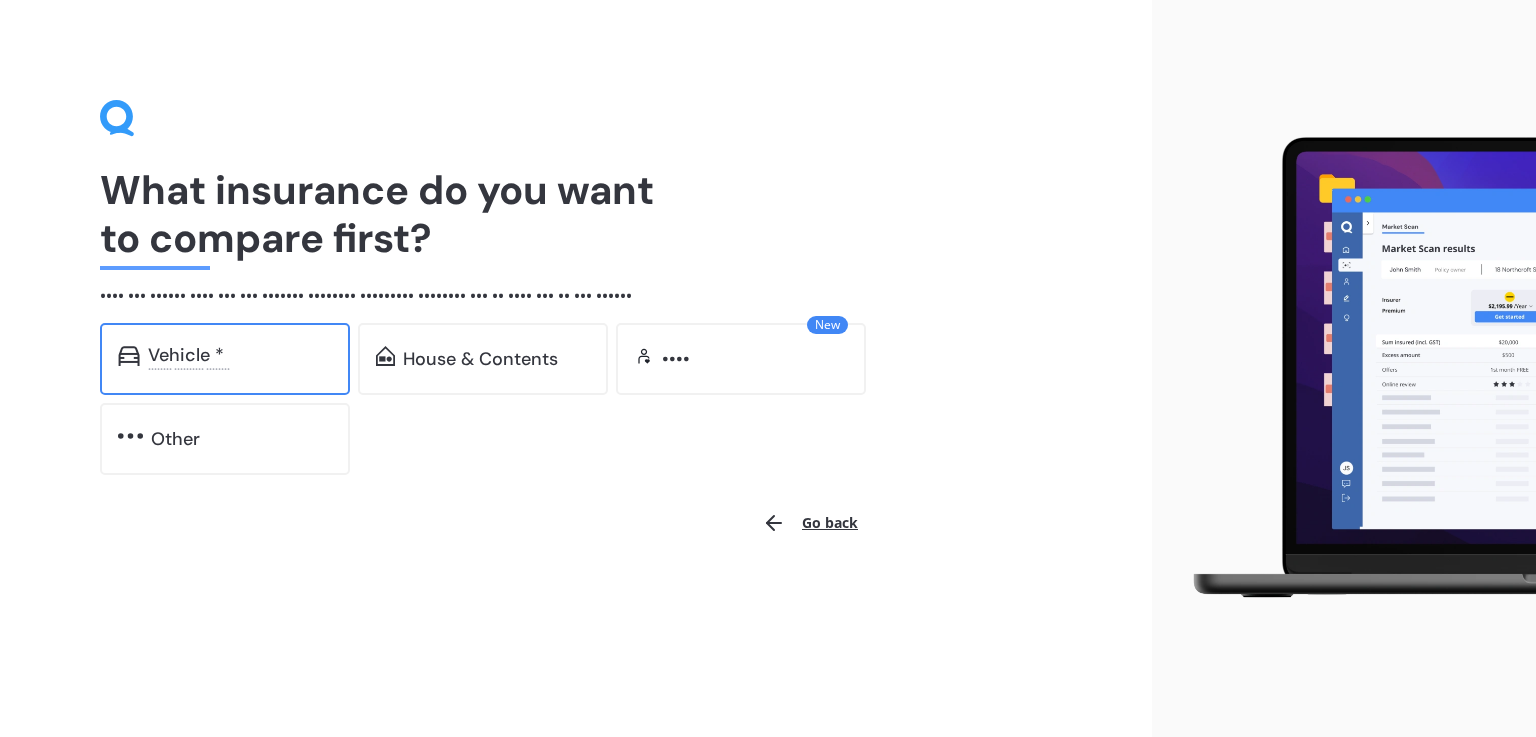 click on "Vehicle *" at bounding box center (240, 355) 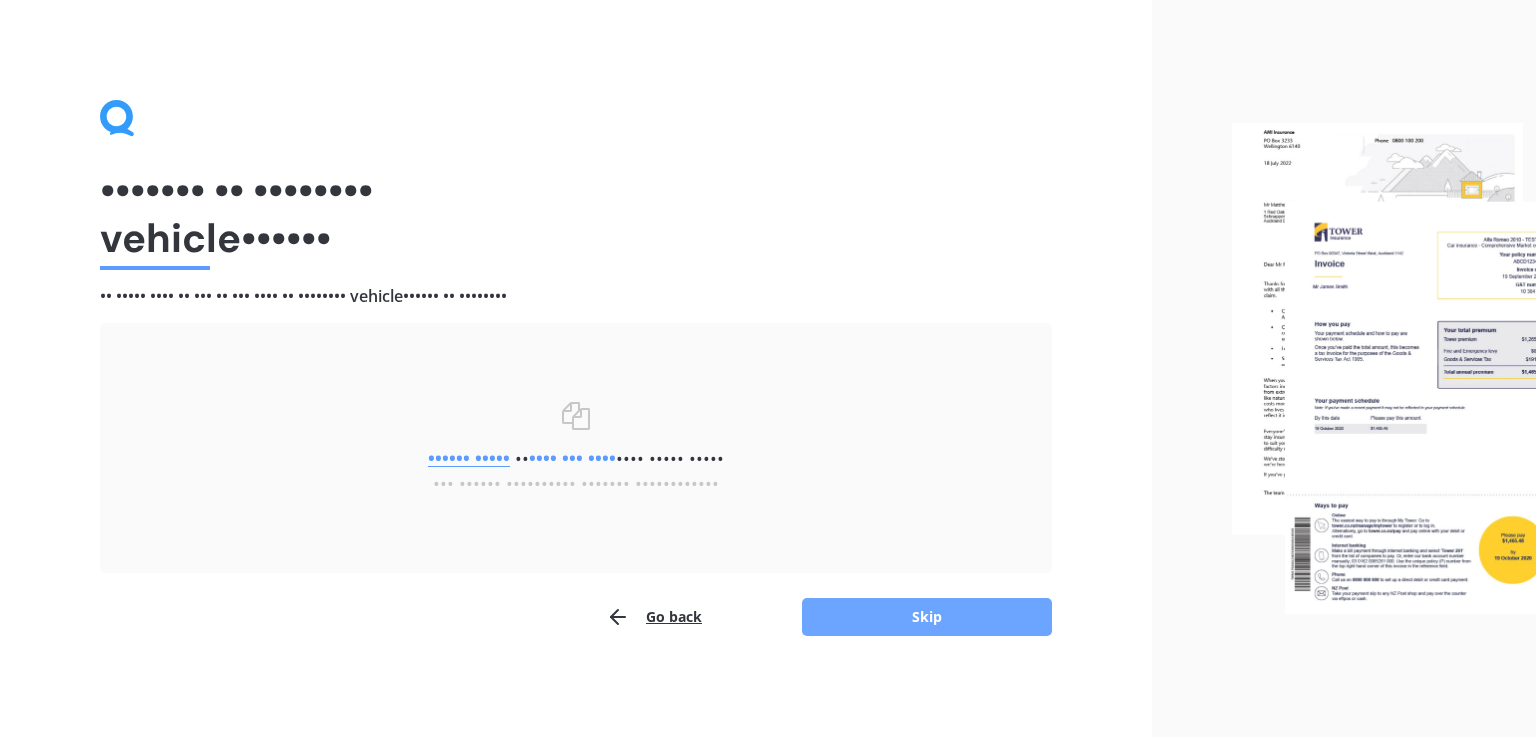 click on "Skip" at bounding box center (927, 617) 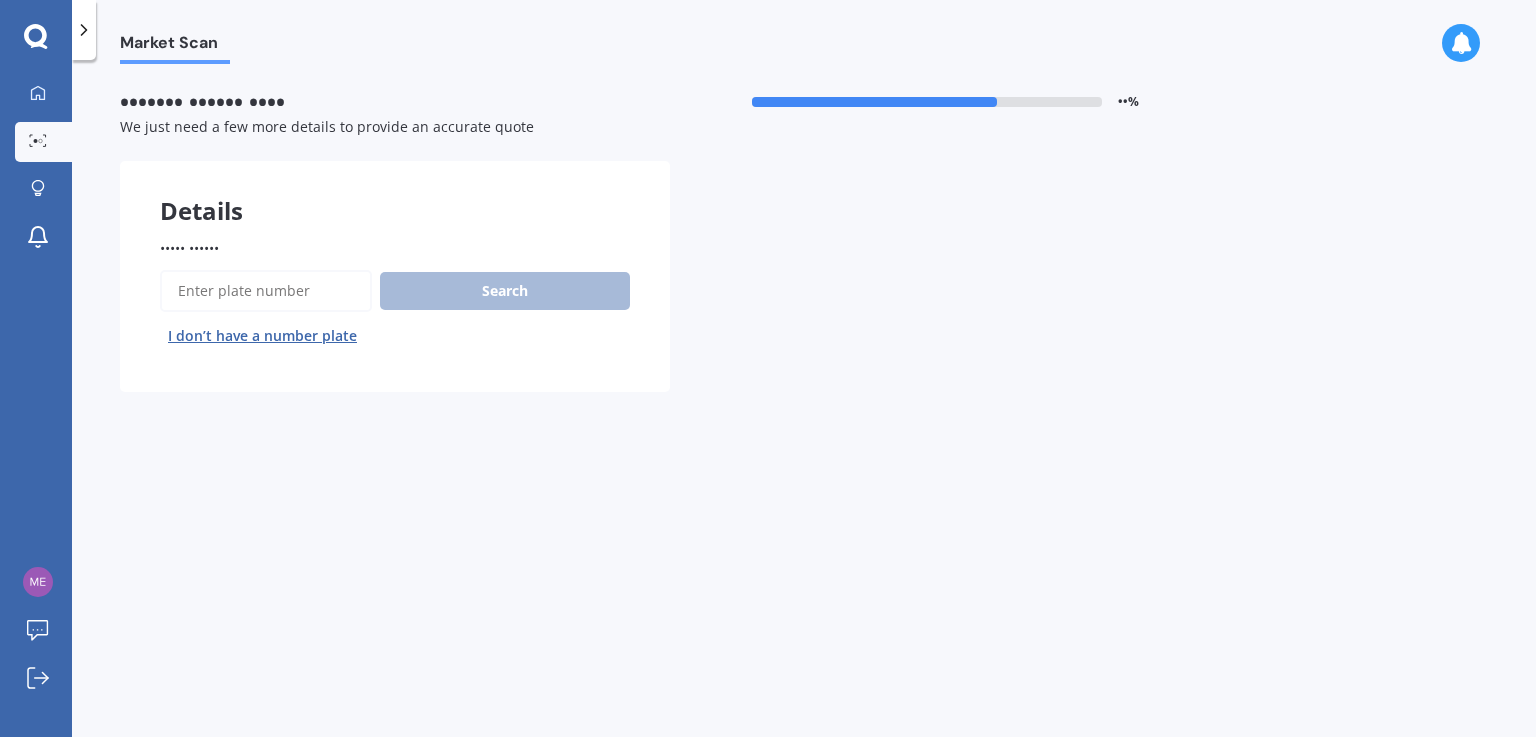 click on "••••• ••••••" at bounding box center [266, 291] 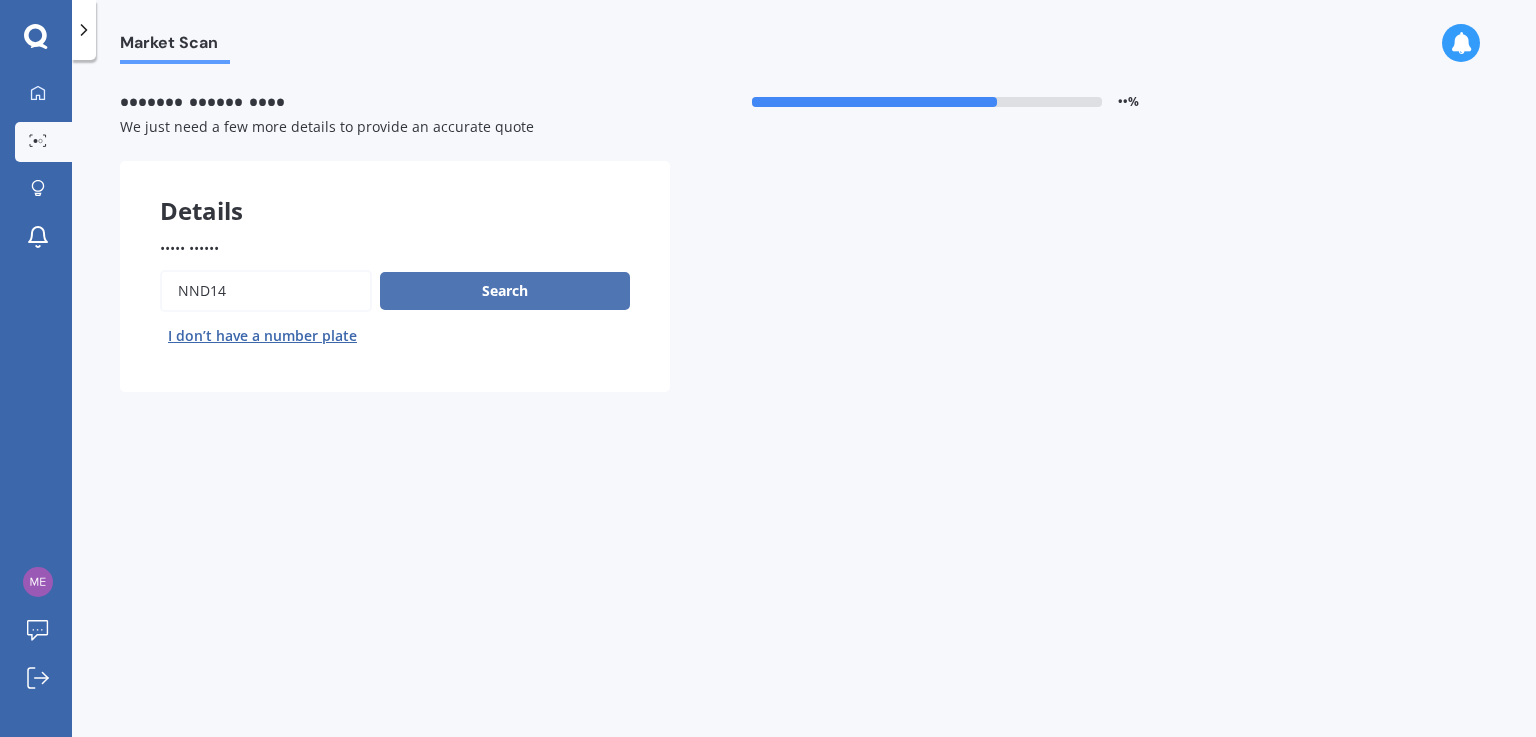 type on "NND14" 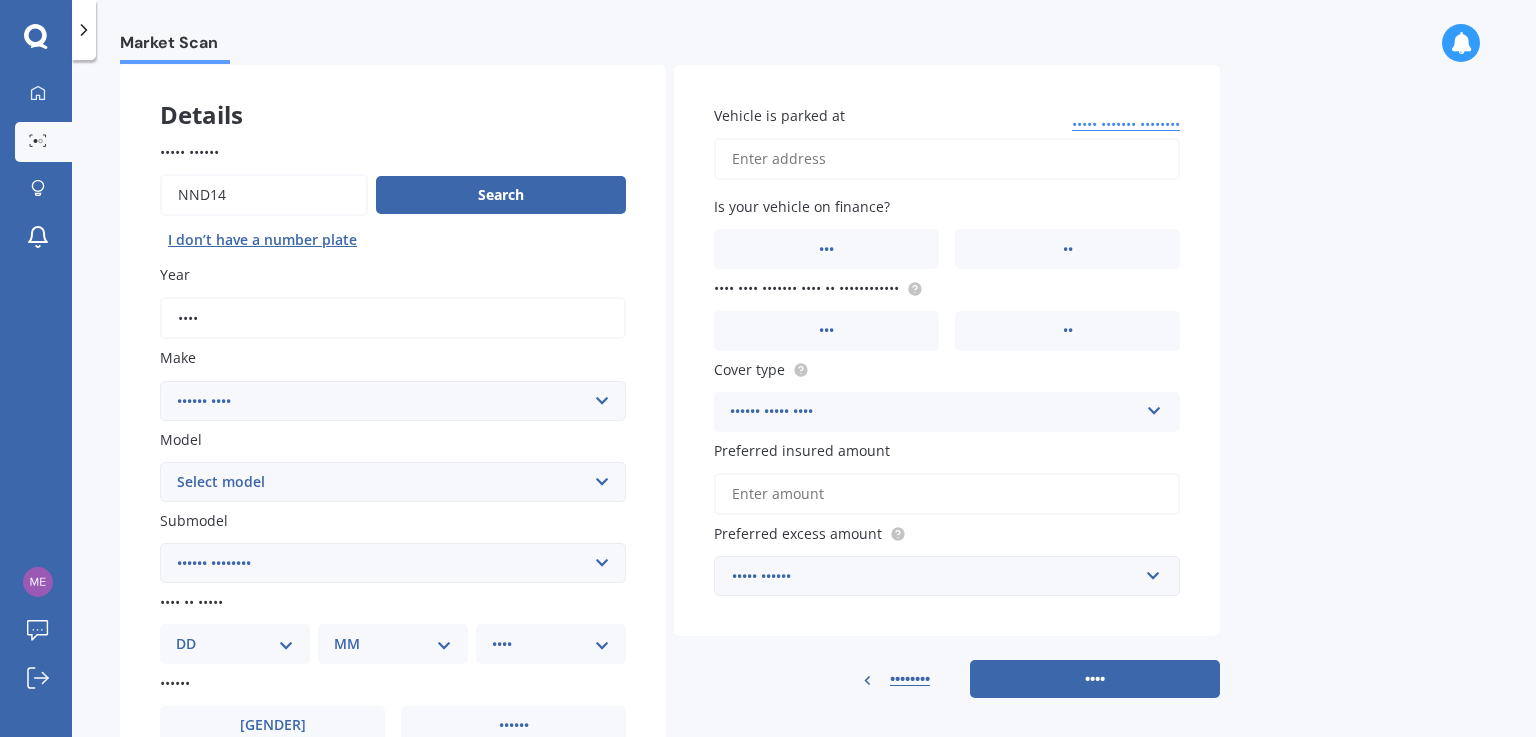 scroll, scrollTop: 89, scrollLeft: 0, axis: vertical 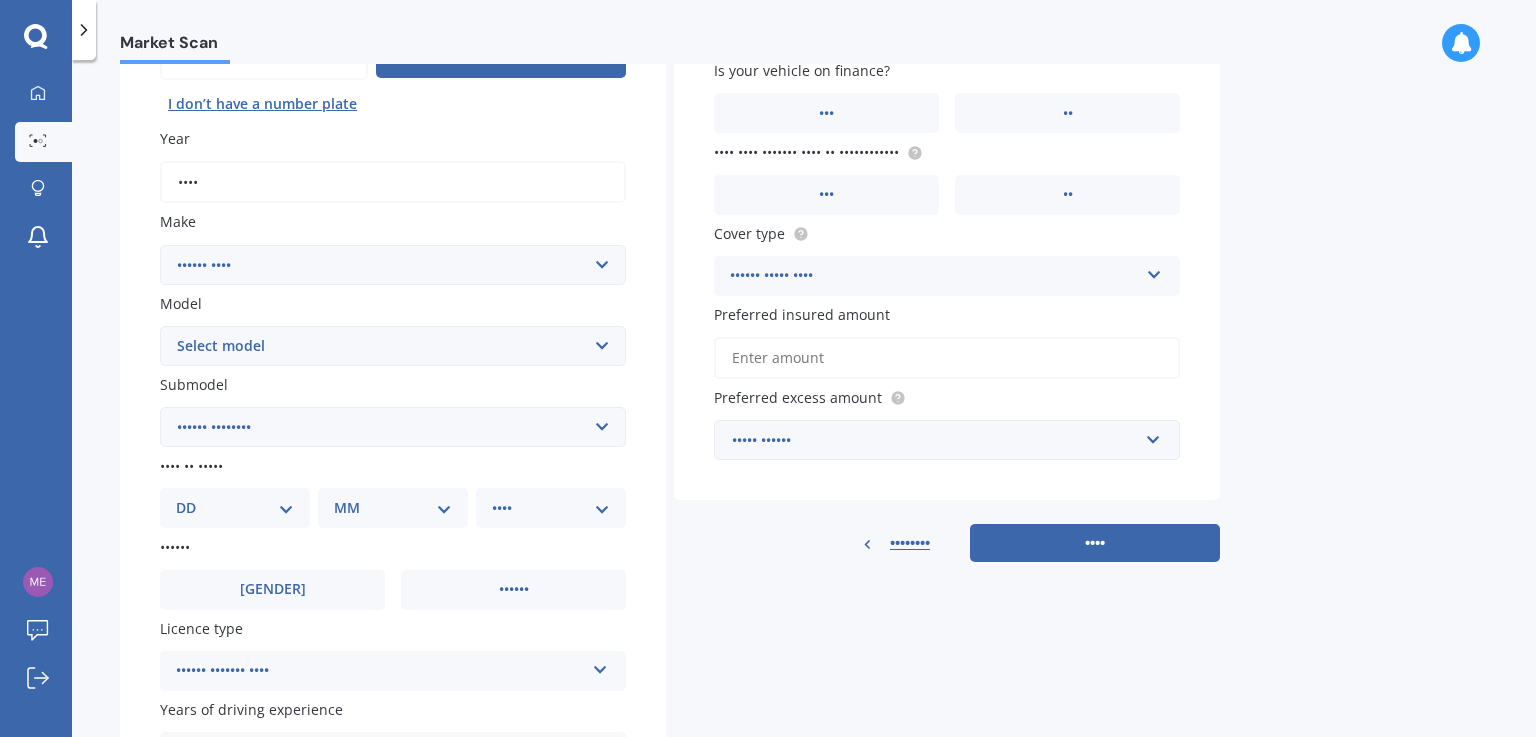 click on "•••••• •••••••• ••• ••• • ••••••••••• ••• • ••••••• ••• ••••• ••• ••• • ••• • ••••••• ••• ••• ••• ••• •••• ••• •••• •• •••• •• ••• ••• ••••••• ••• ••• ••••• •••••• ••• ••• ••••••• • ••• ••••• ••• ••• ••••••• ••• ••• ••• ••••••• ••• ••••••• ••• ••••• ••••••••• ••• • ••••••••• ••• •• ••••••••••• ••••••••• ••• ••••••• ••• ••••••••• ••• ••••••••••• ••••••••• ••• ••••••• ••••••• ••••• ••••• •••••••" at bounding box center (393, 427) 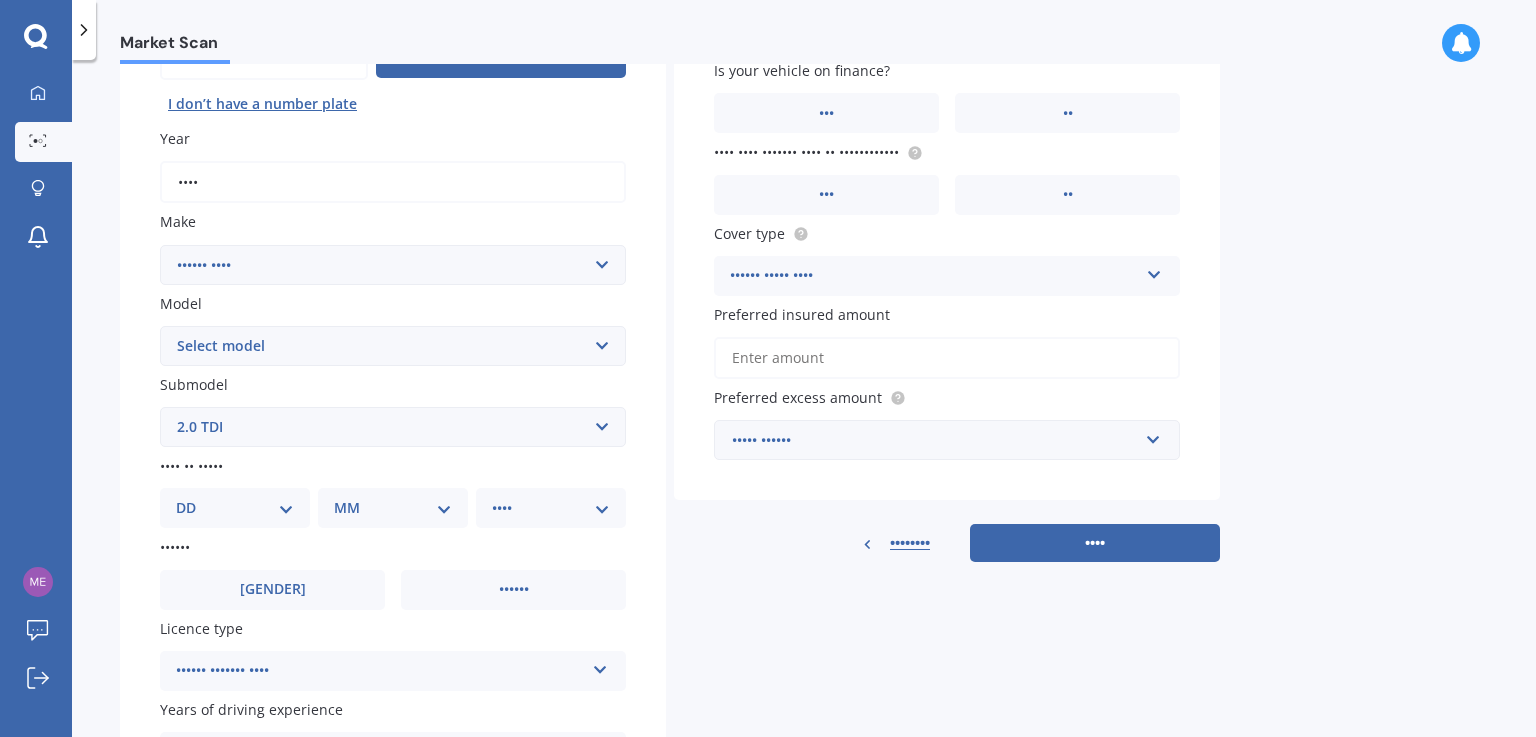 click on "•••••• •••••••• ••• ••• • ••••••••••• ••• • ••••••• ••• ••••• ••• ••• • ••• • ••••••• ••• ••• ••• ••• •••• ••• •••• •• •••• •• ••• ••• ••••••• ••• ••• ••••• •••••• ••• ••• ••••••• • ••• ••••• ••• ••• ••••••• ••• ••• ••• ••••••• ••• ••••••• ••• ••••• ••••••••• ••• • ••••••••• ••• •• ••••••••••• ••••••••• ••• ••••••• ••• ••••••••• ••• ••••••••••• ••••••••• ••• ••••••• ••••••• ••••• ••••• •••••••" at bounding box center (393, 427) 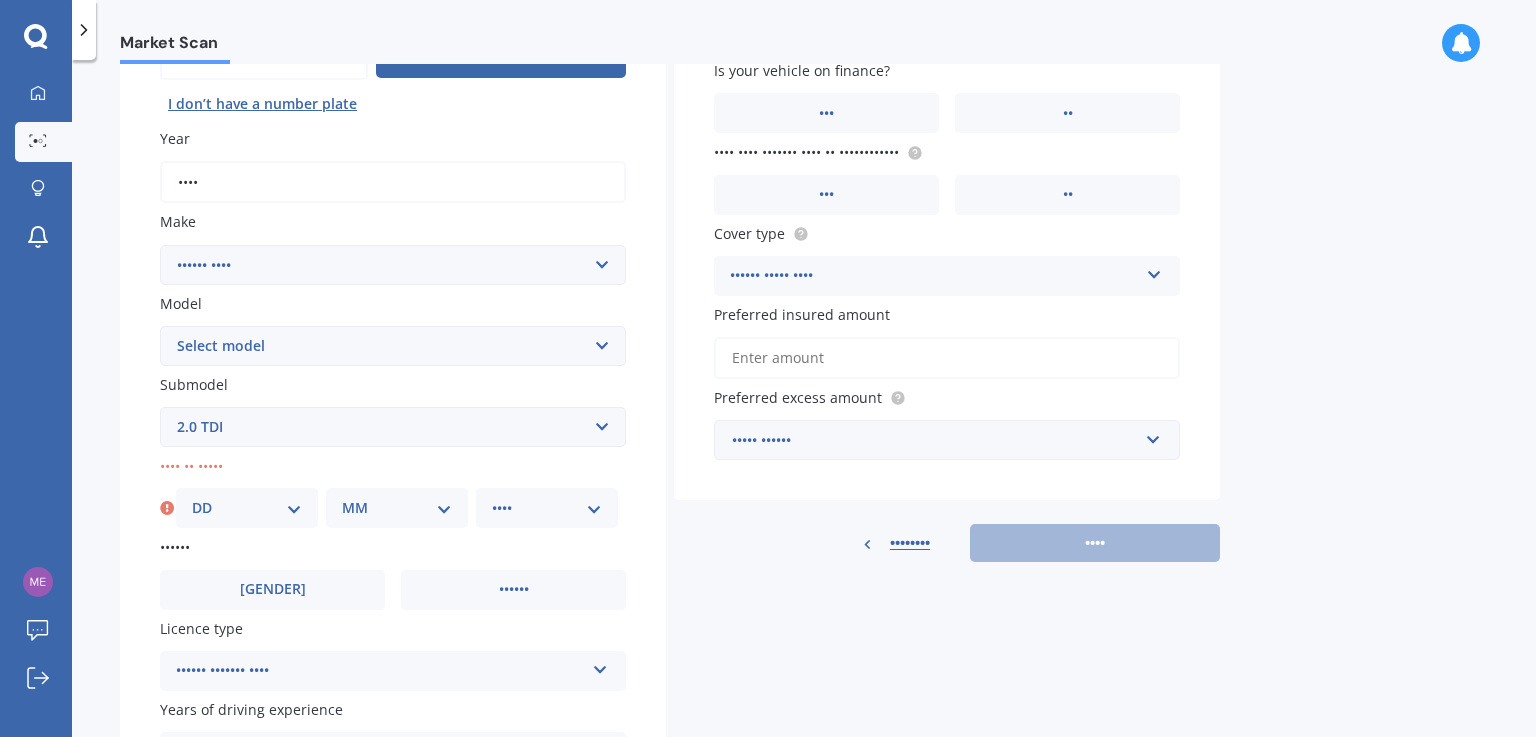 click on "•• •• •• •• •• •• •• •• •• •• •• •• ••" at bounding box center (397, 508) 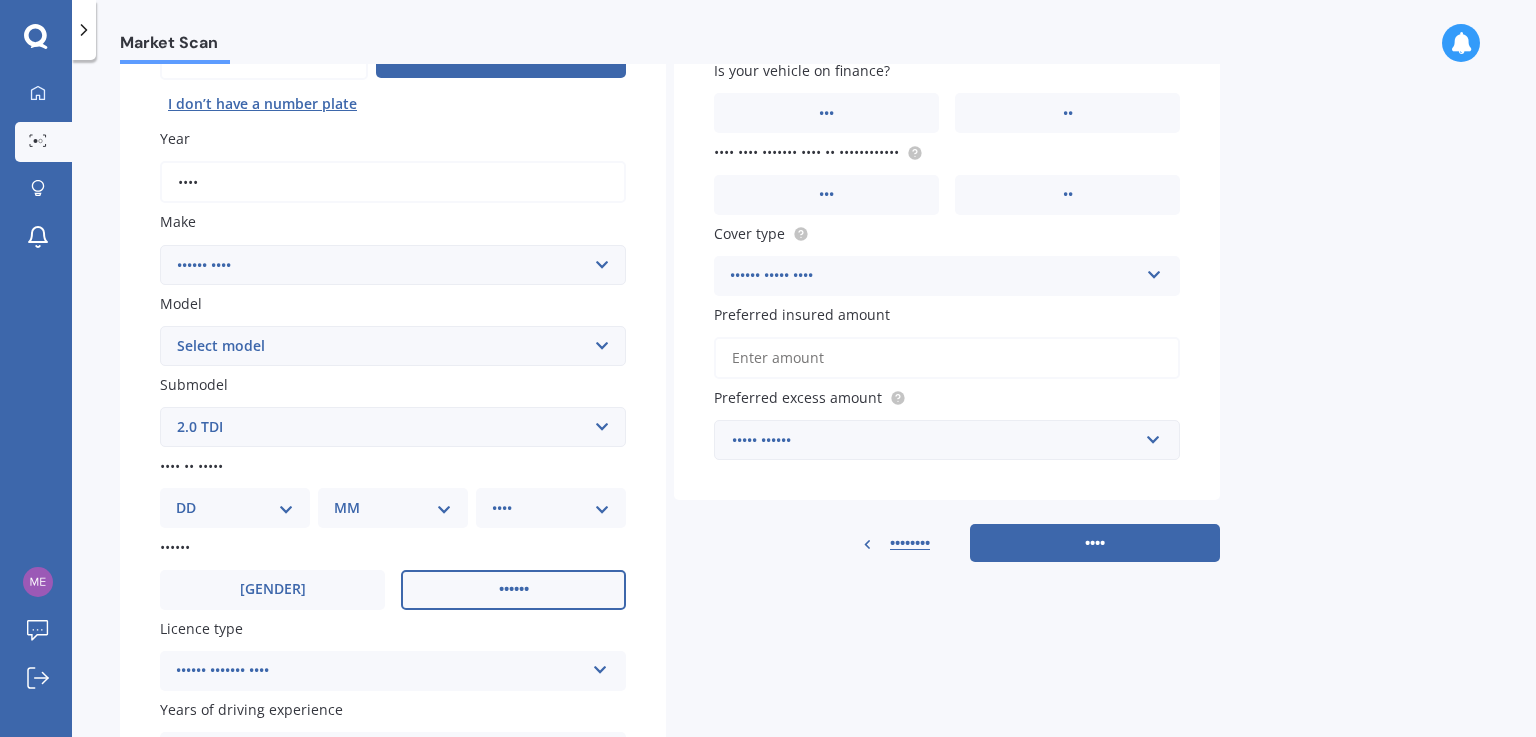 click on "••••••" at bounding box center [273, 589] 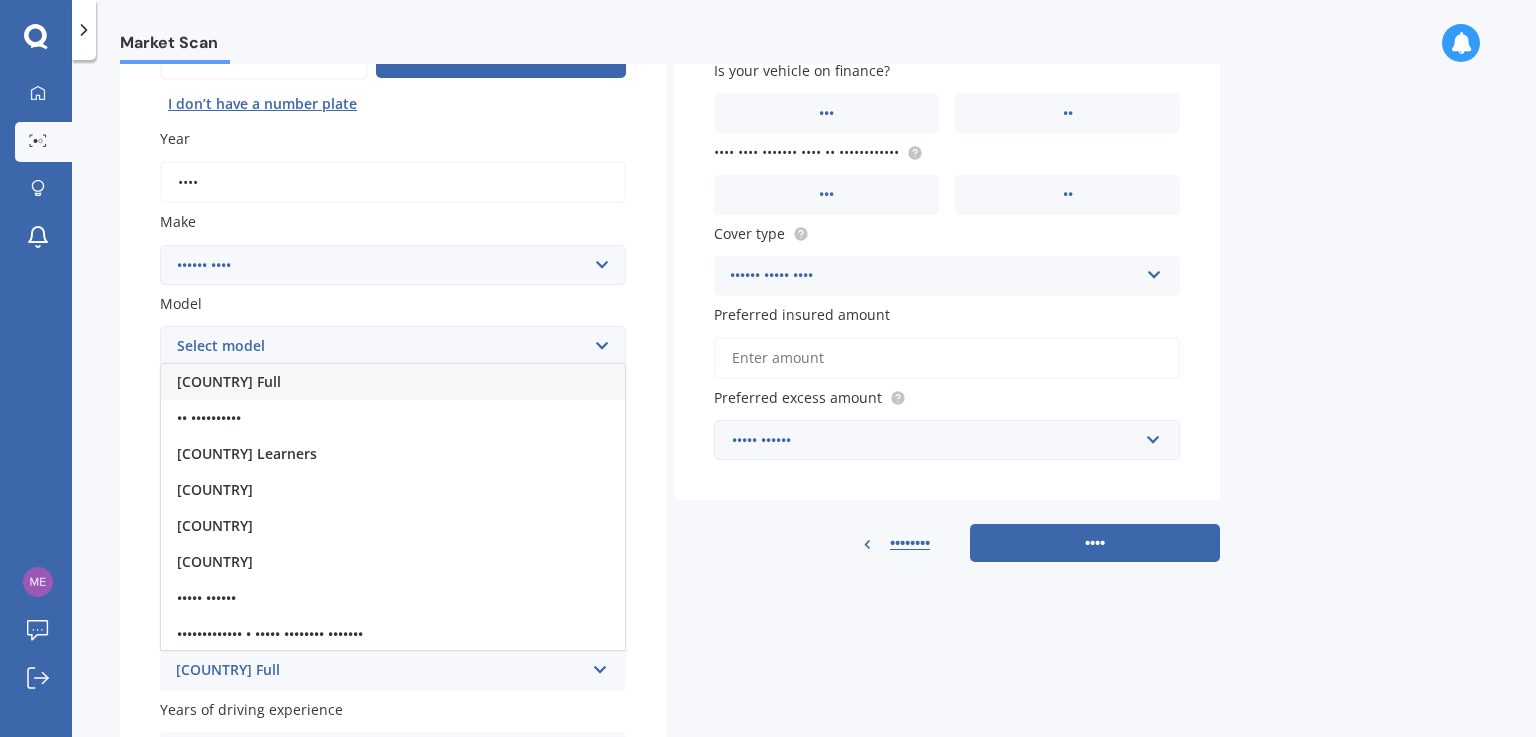click on "[COUNTRY] Full" at bounding box center (393, 382) 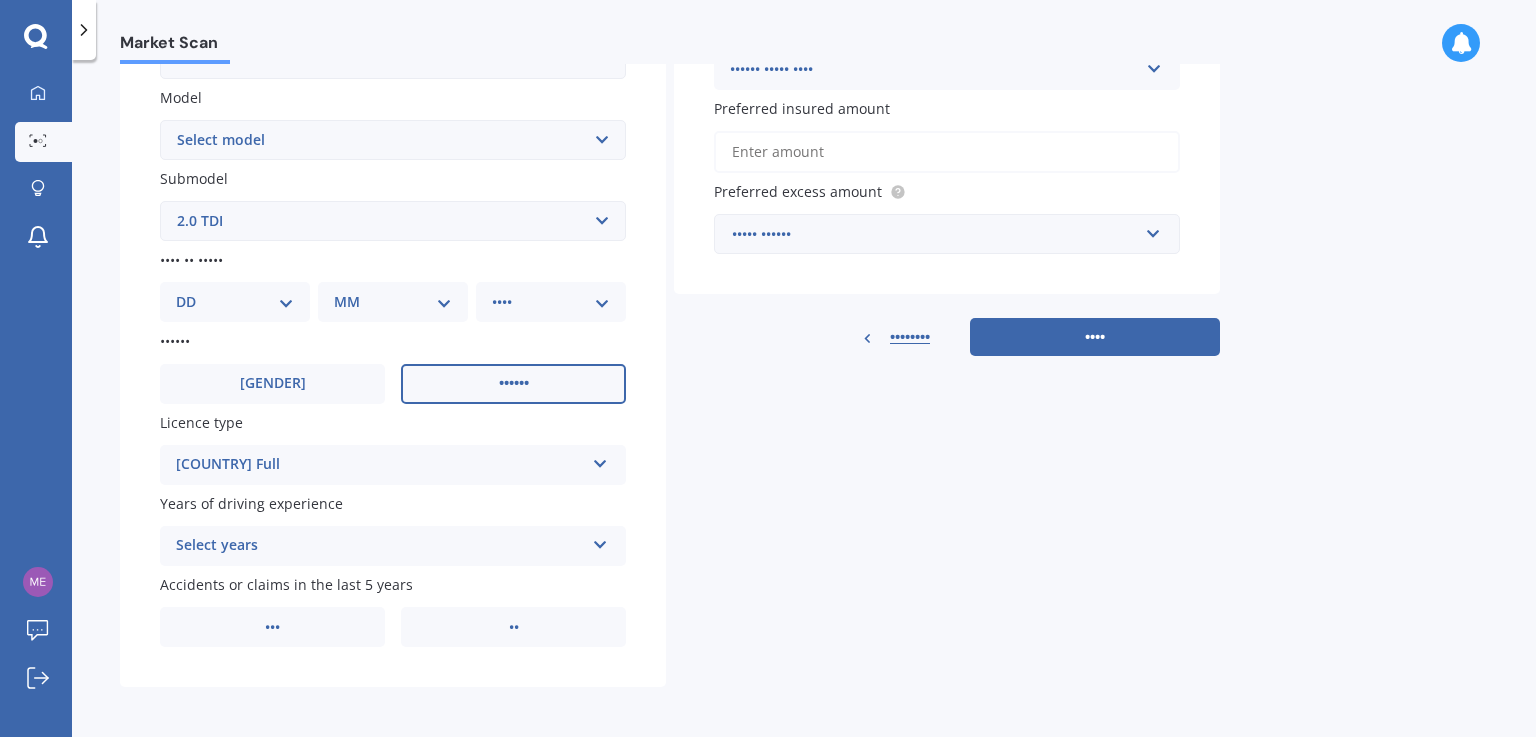 scroll, scrollTop: 442, scrollLeft: 0, axis: vertical 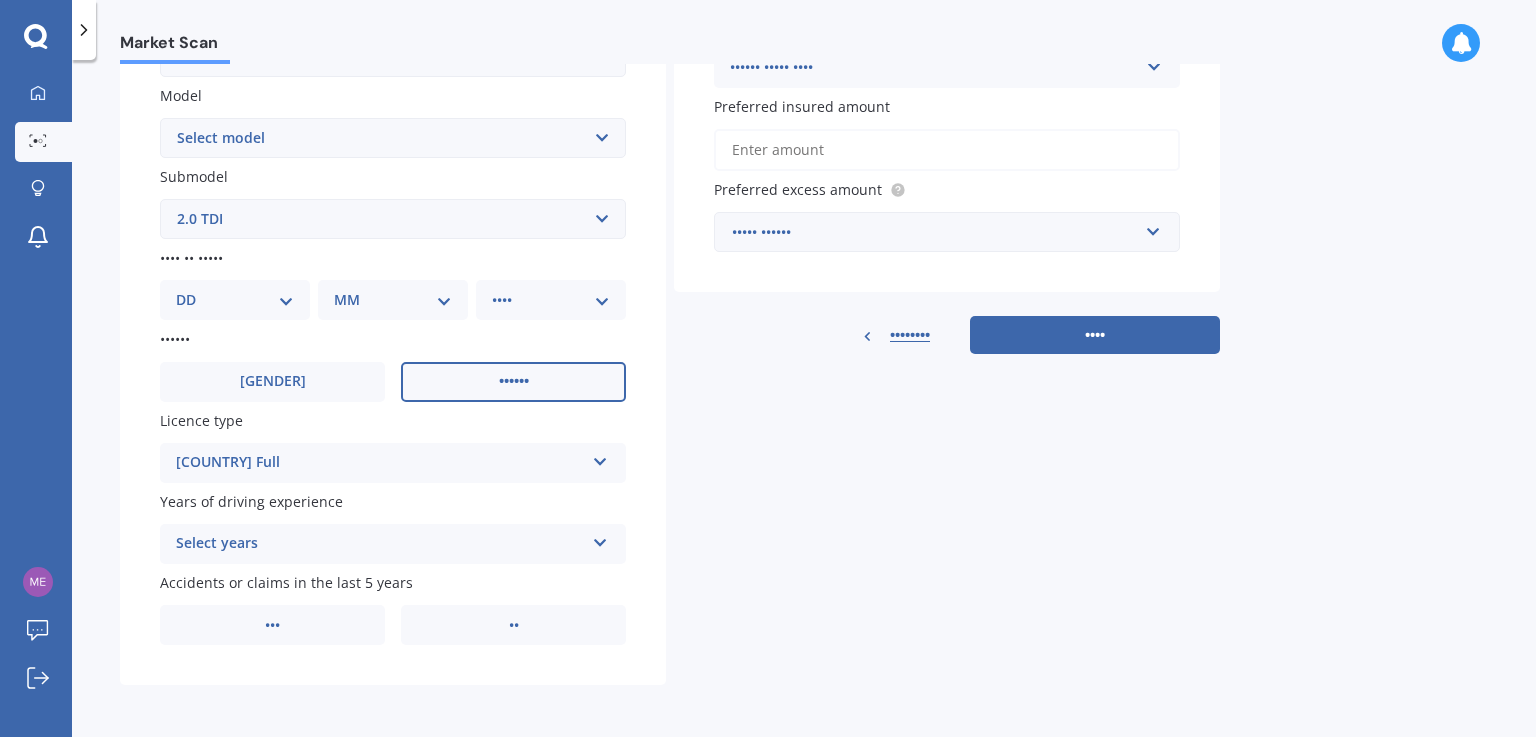 click at bounding box center (600, 458) 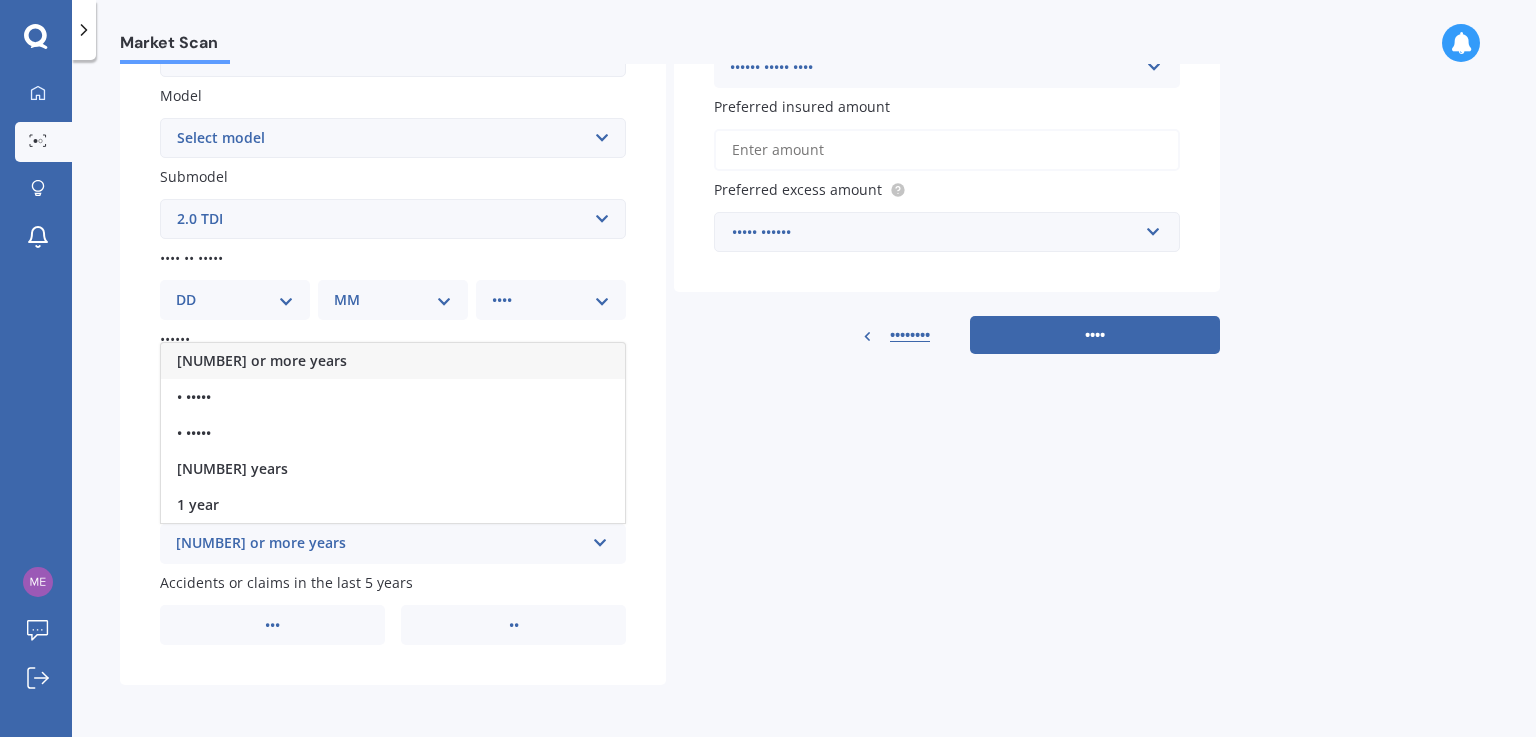 click at bounding box center (600, 539) 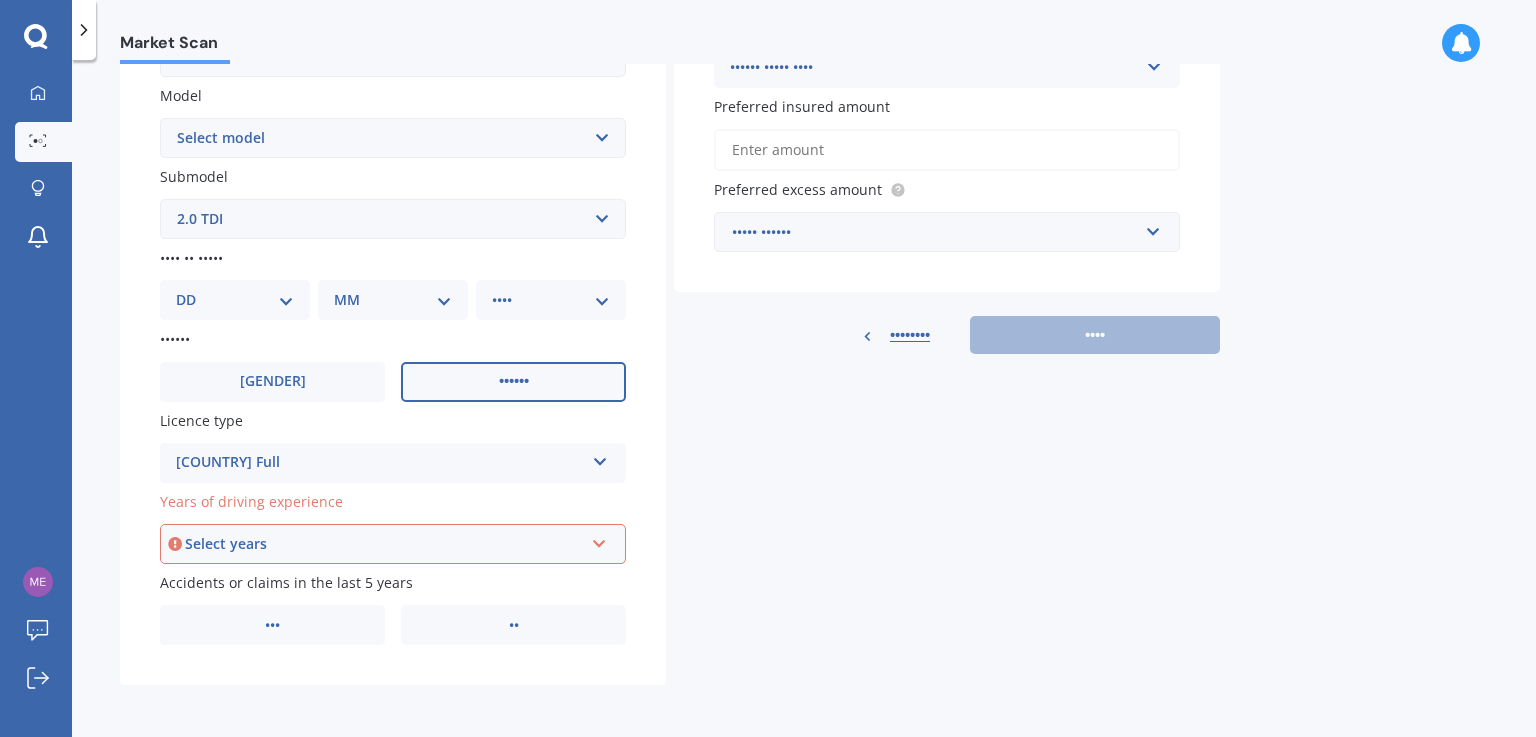 click on "Select years" at bounding box center [384, 544] 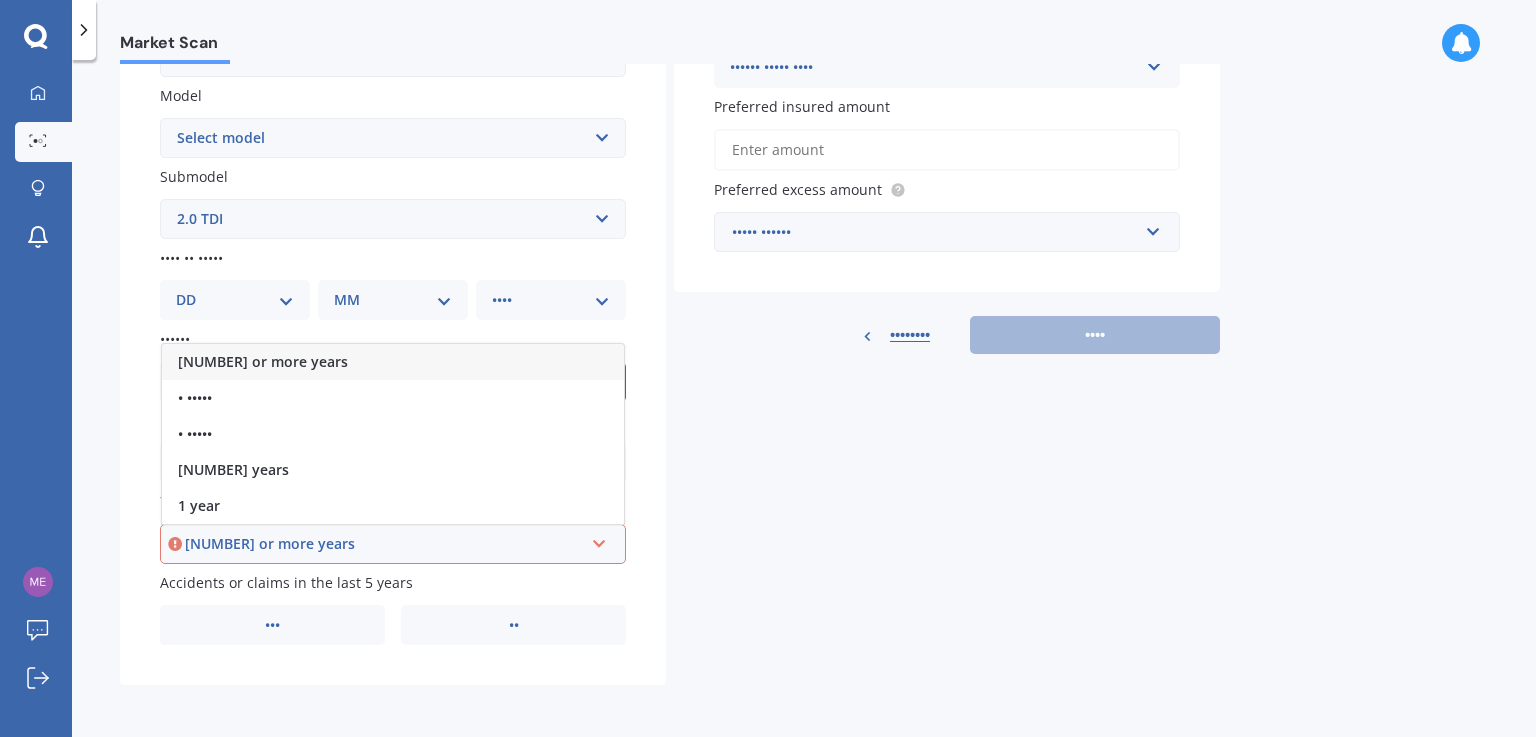 click at bounding box center (599, 540) 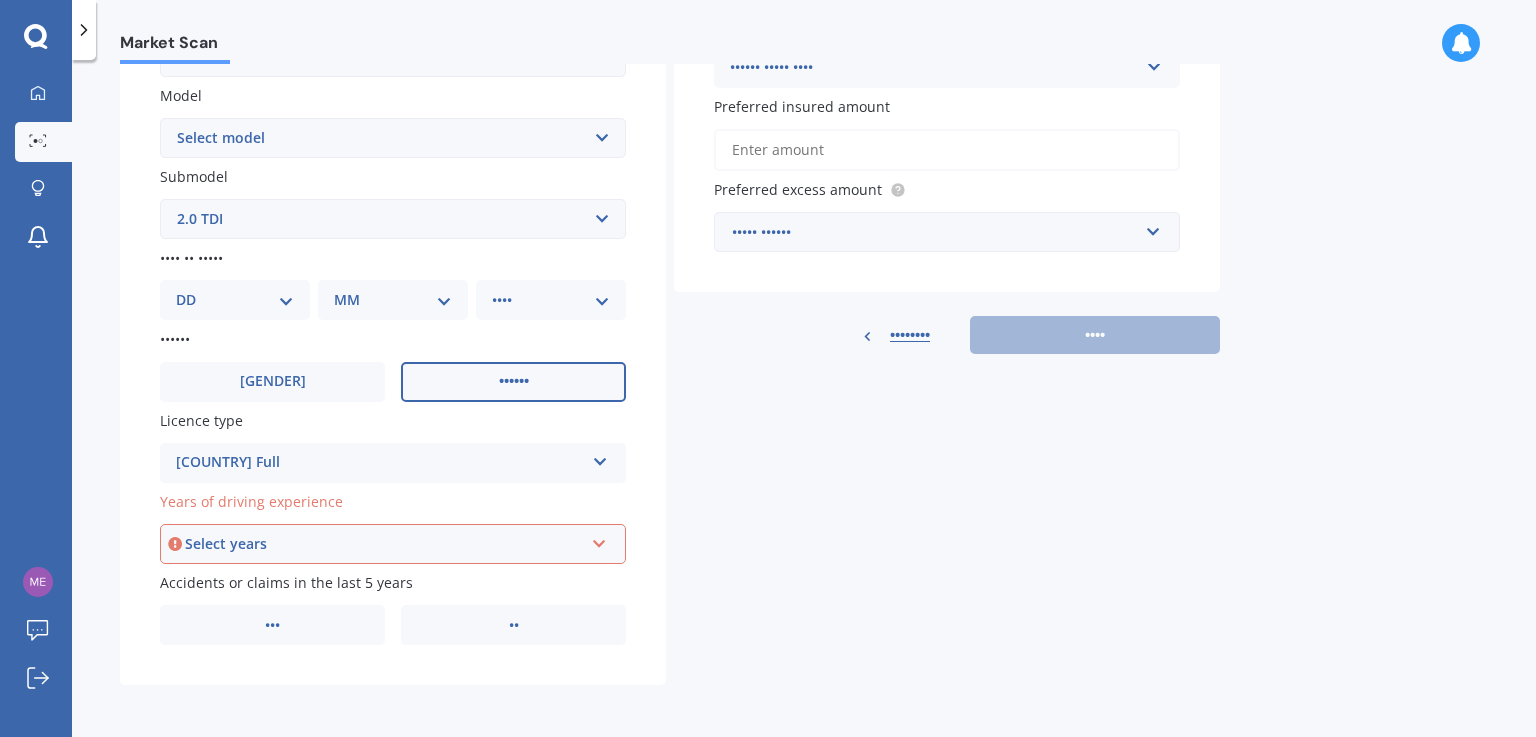 click at bounding box center [599, 540] 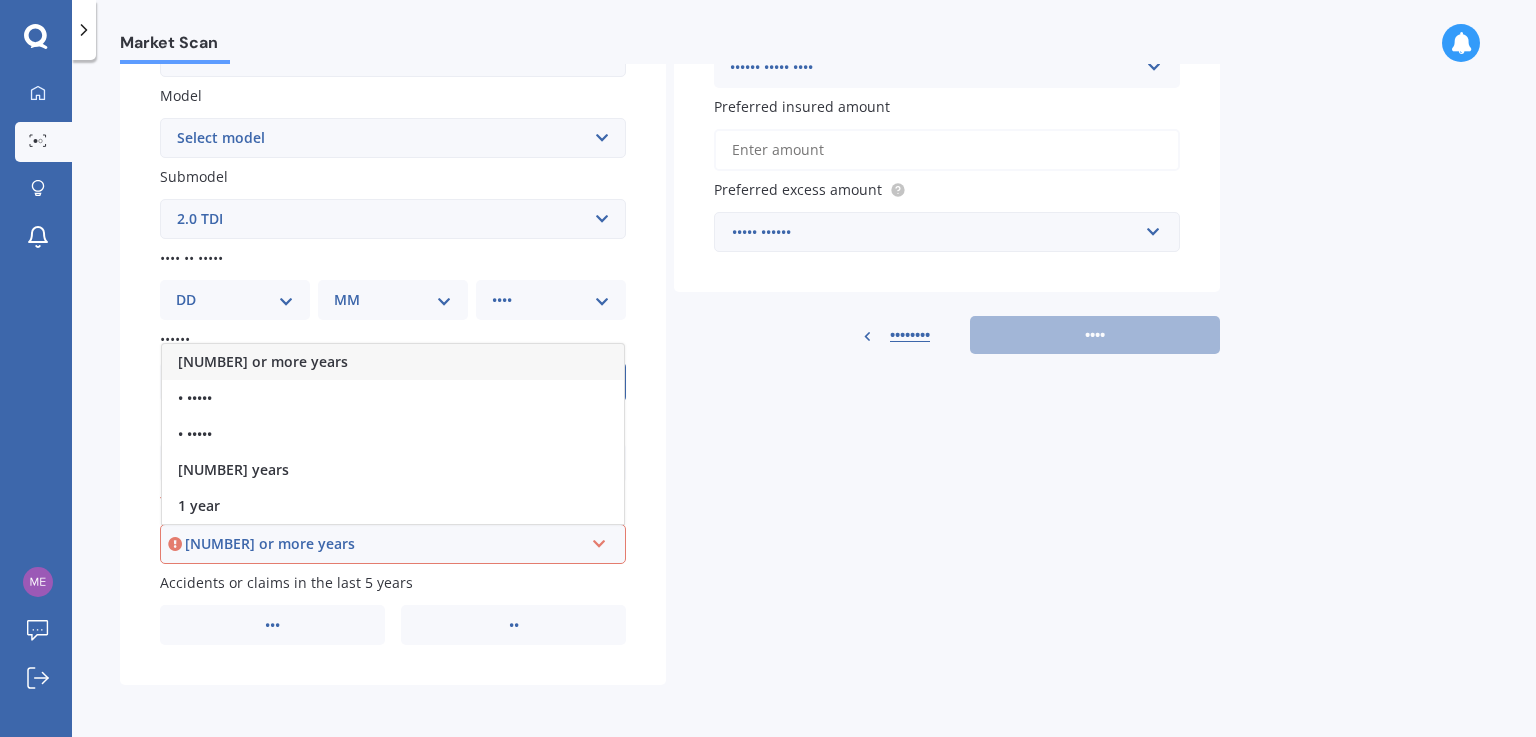 click on "[NUMBER] or more years" at bounding box center [384, 544] 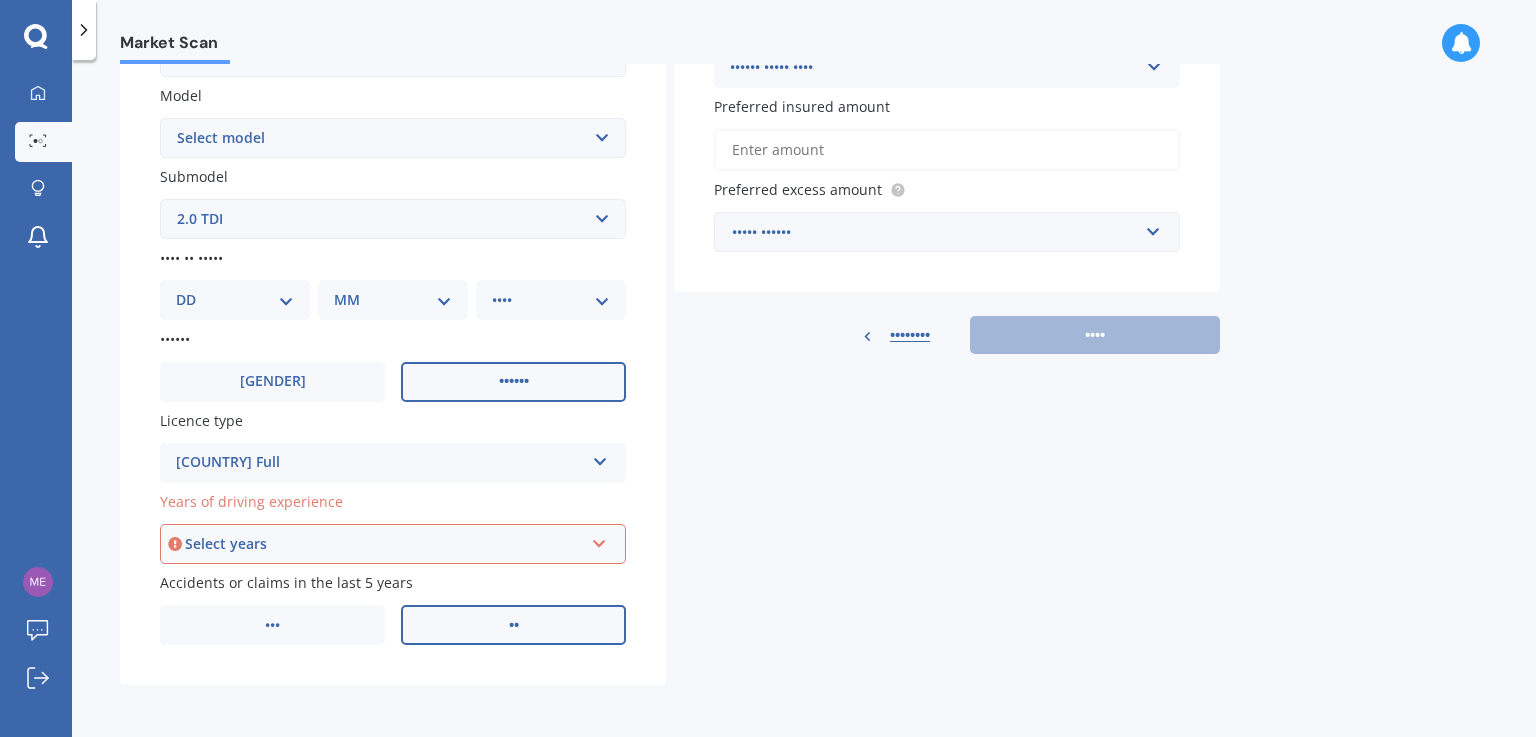 click on "••" at bounding box center [273, 381] 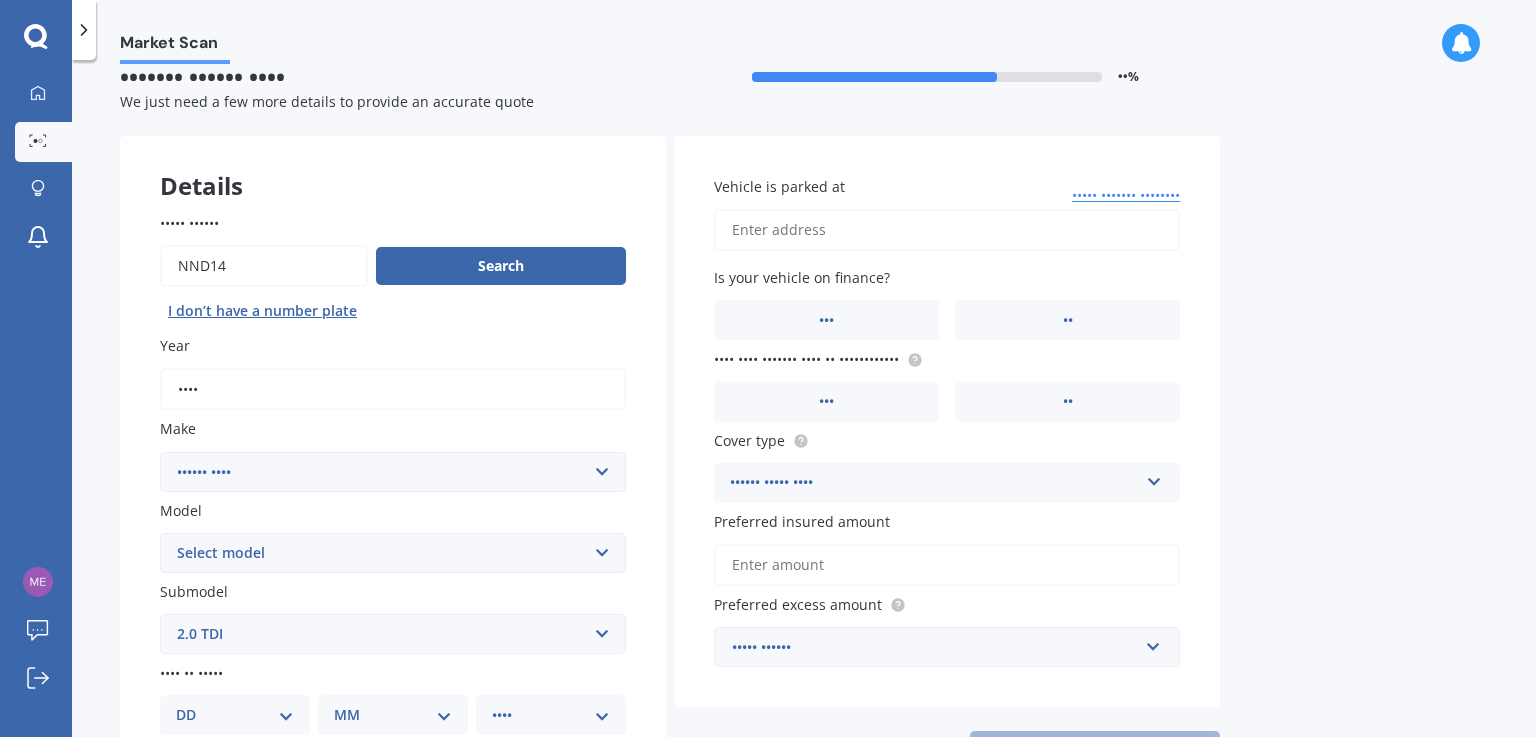 scroll, scrollTop: 23, scrollLeft: 0, axis: vertical 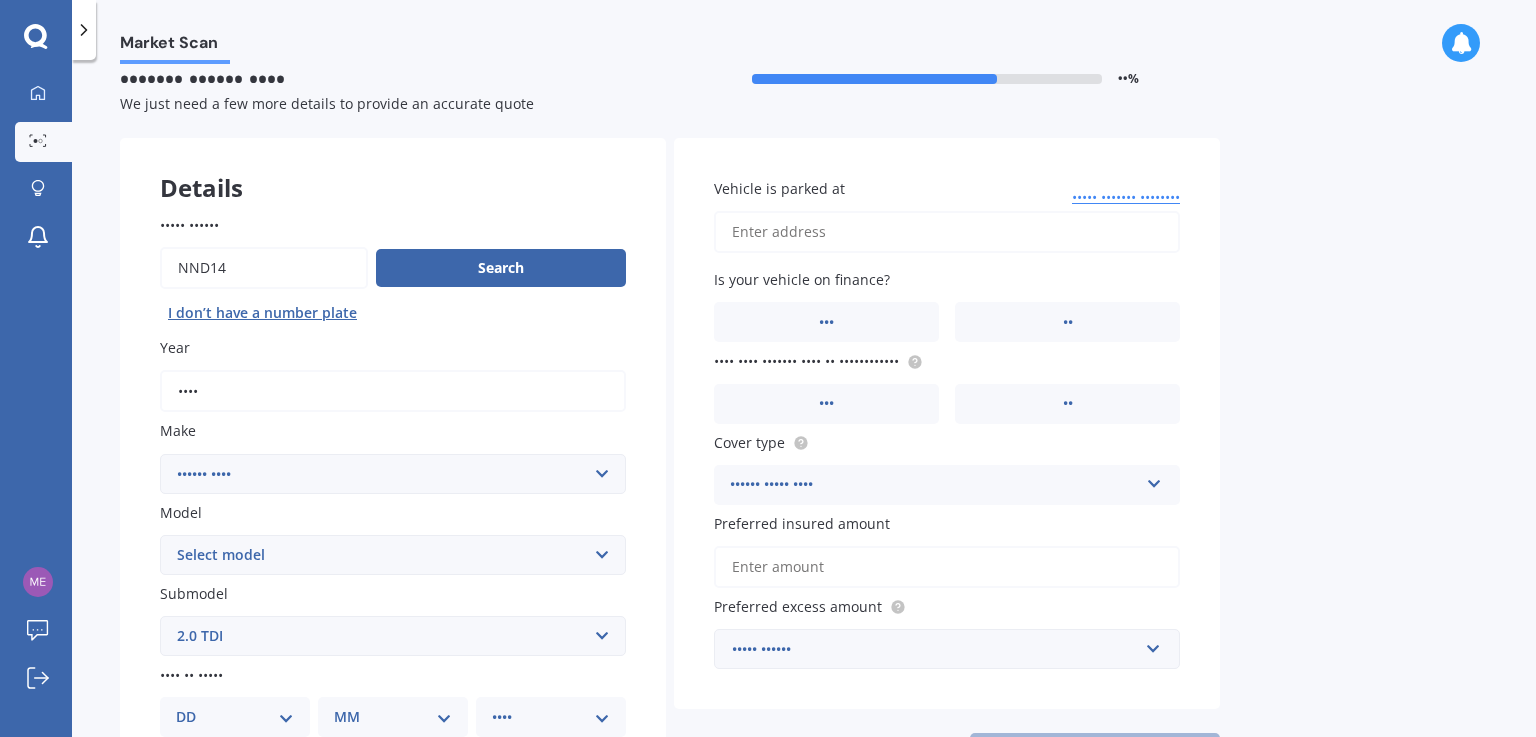 click on "Vehicle is parked at" at bounding box center (947, 232) 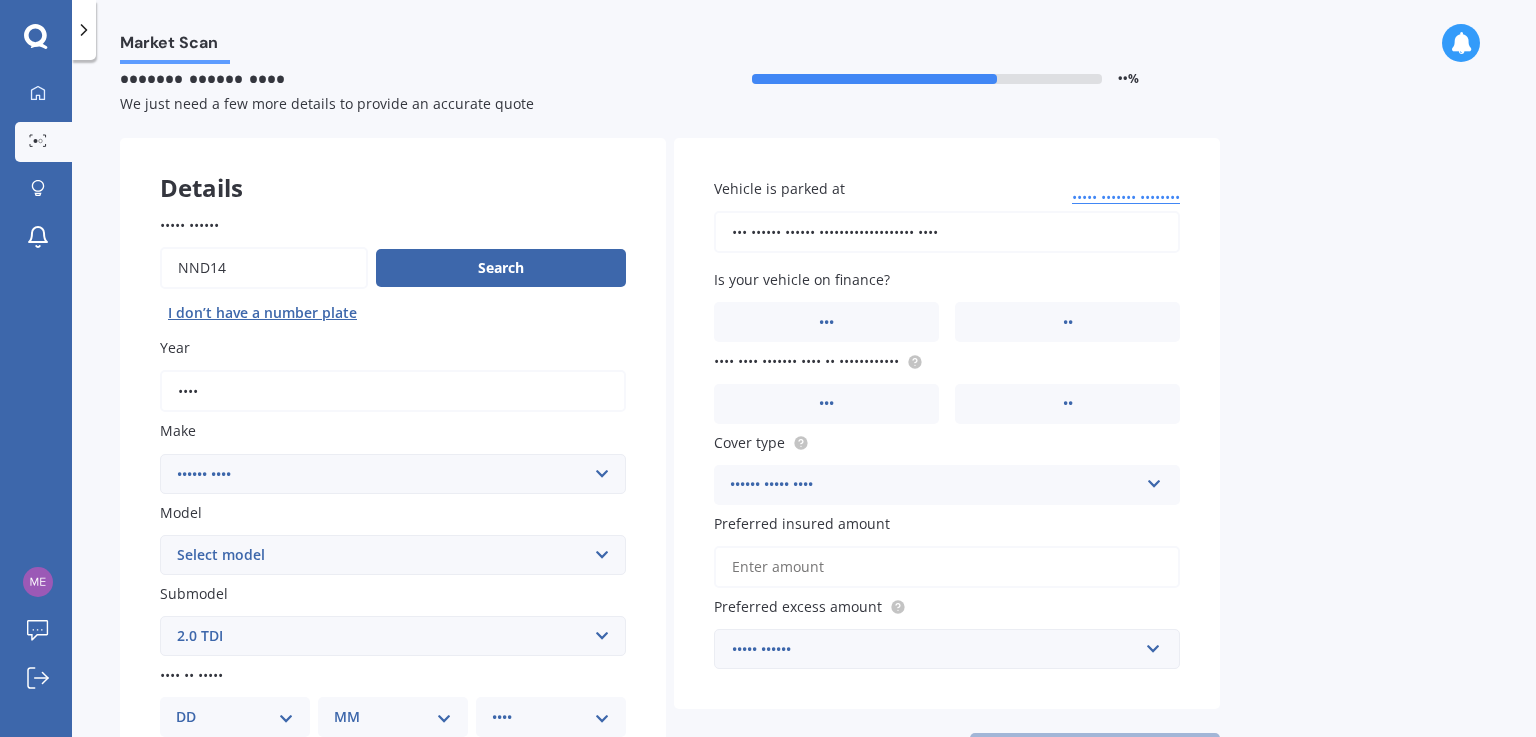 click on "••• •••••• •••••• ••••••••••••••••••• ••••" at bounding box center [947, 232] 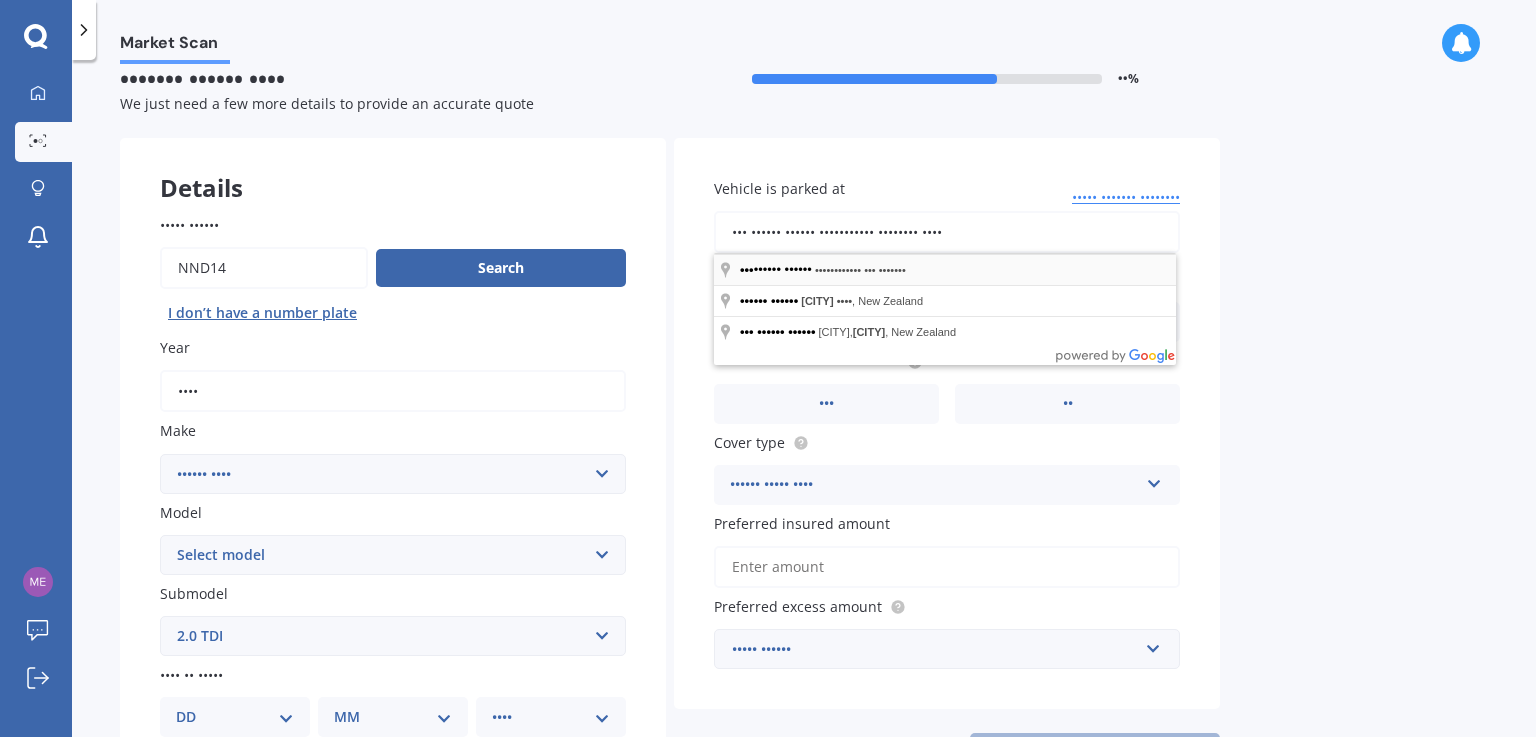 type on "••• •••••• •••••• ••••••••••• •••••••• ••••" 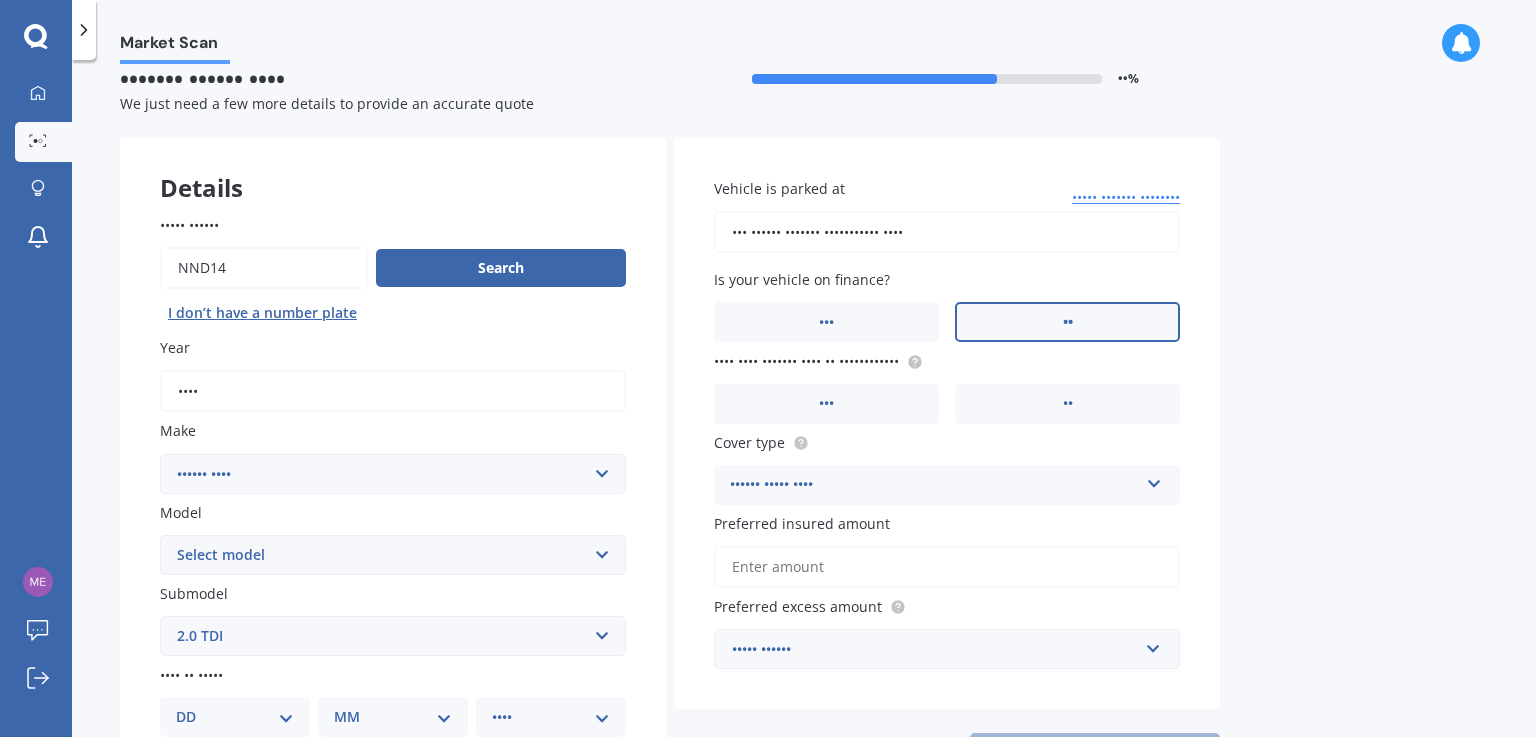 click on "••" at bounding box center [513, 799] 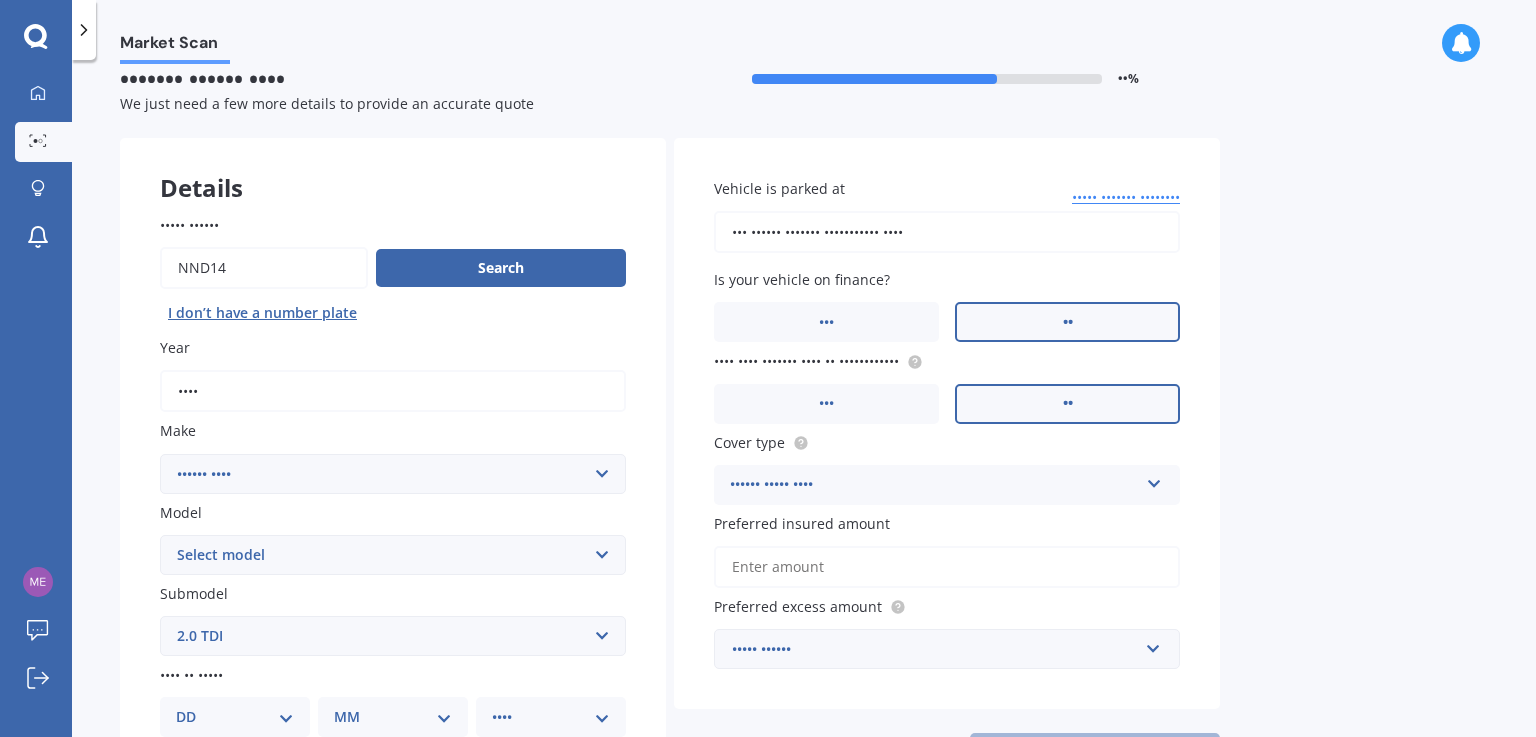 click on "••" at bounding box center [513, 799] 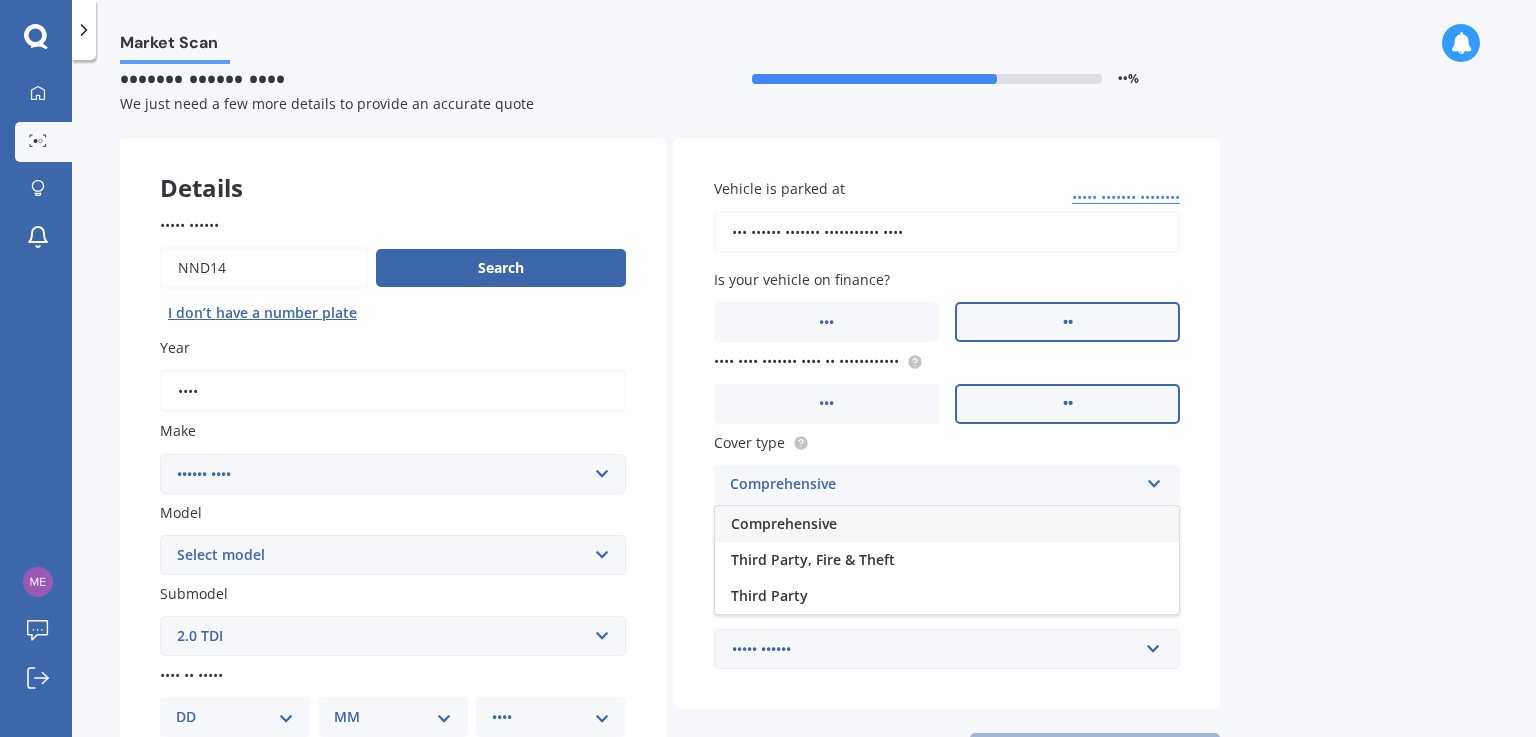 click on "Comprehensive" at bounding box center (947, 524) 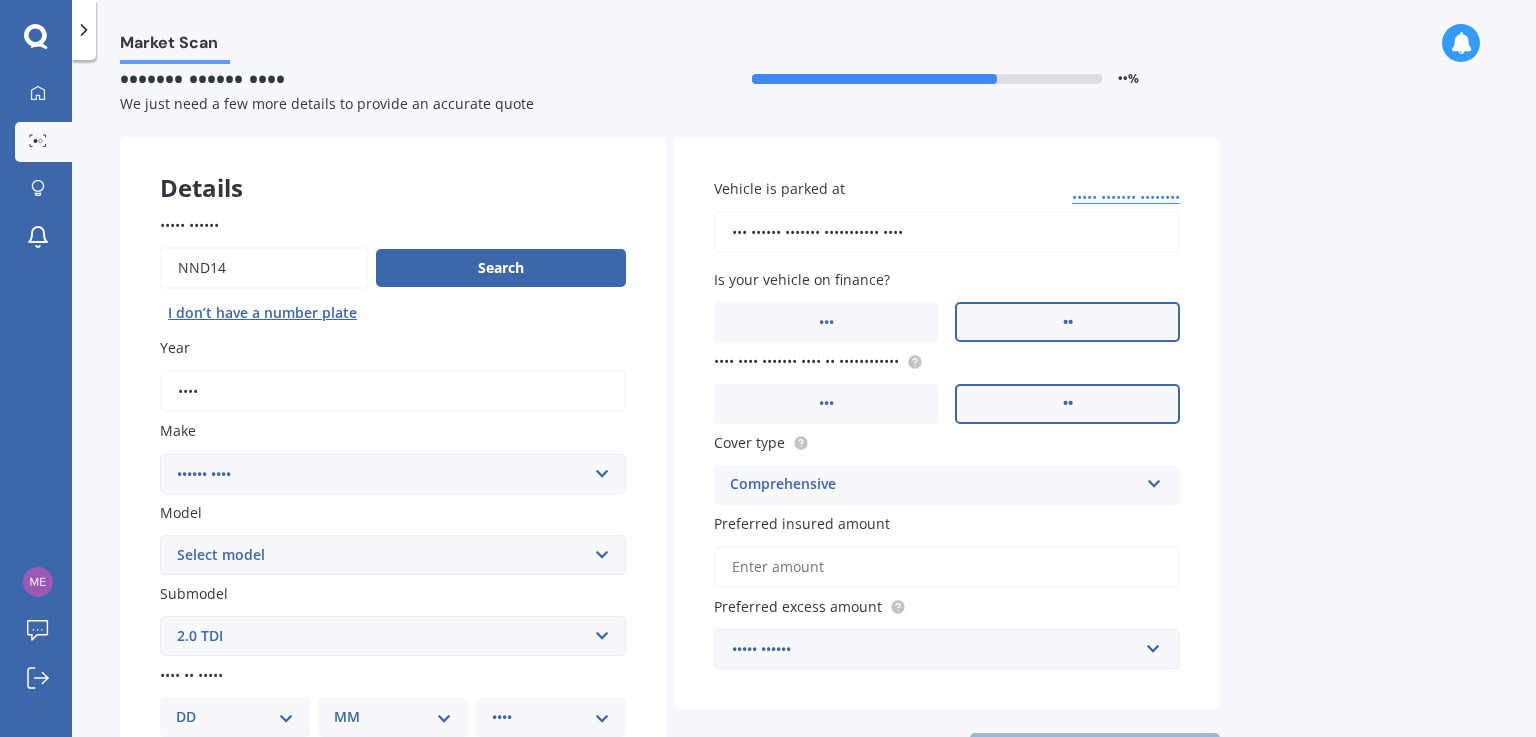 click on "Preferred insured amount" at bounding box center [947, 567] 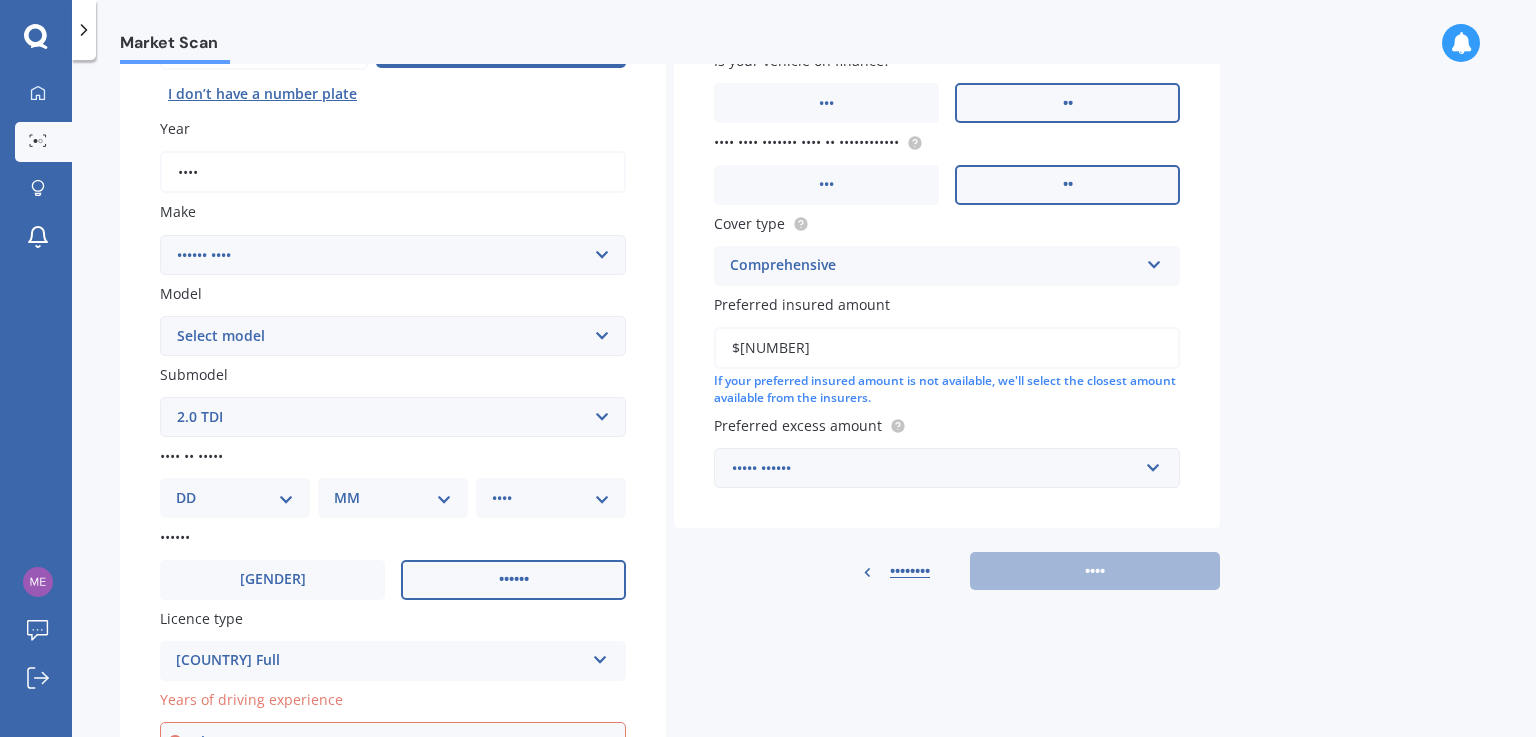 scroll, scrollTop: 244, scrollLeft: 0, axis: vertical 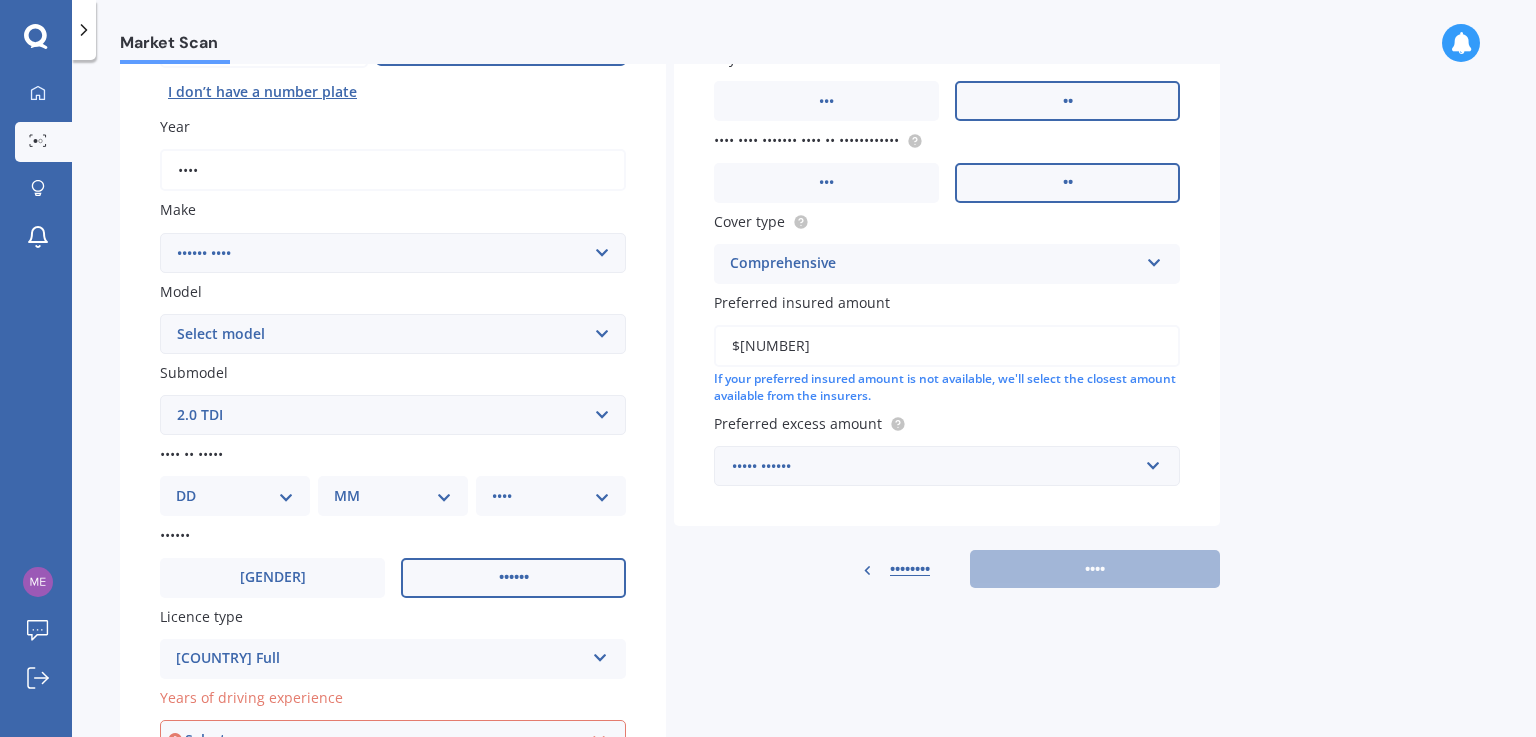 type on "$[NUMBER]" 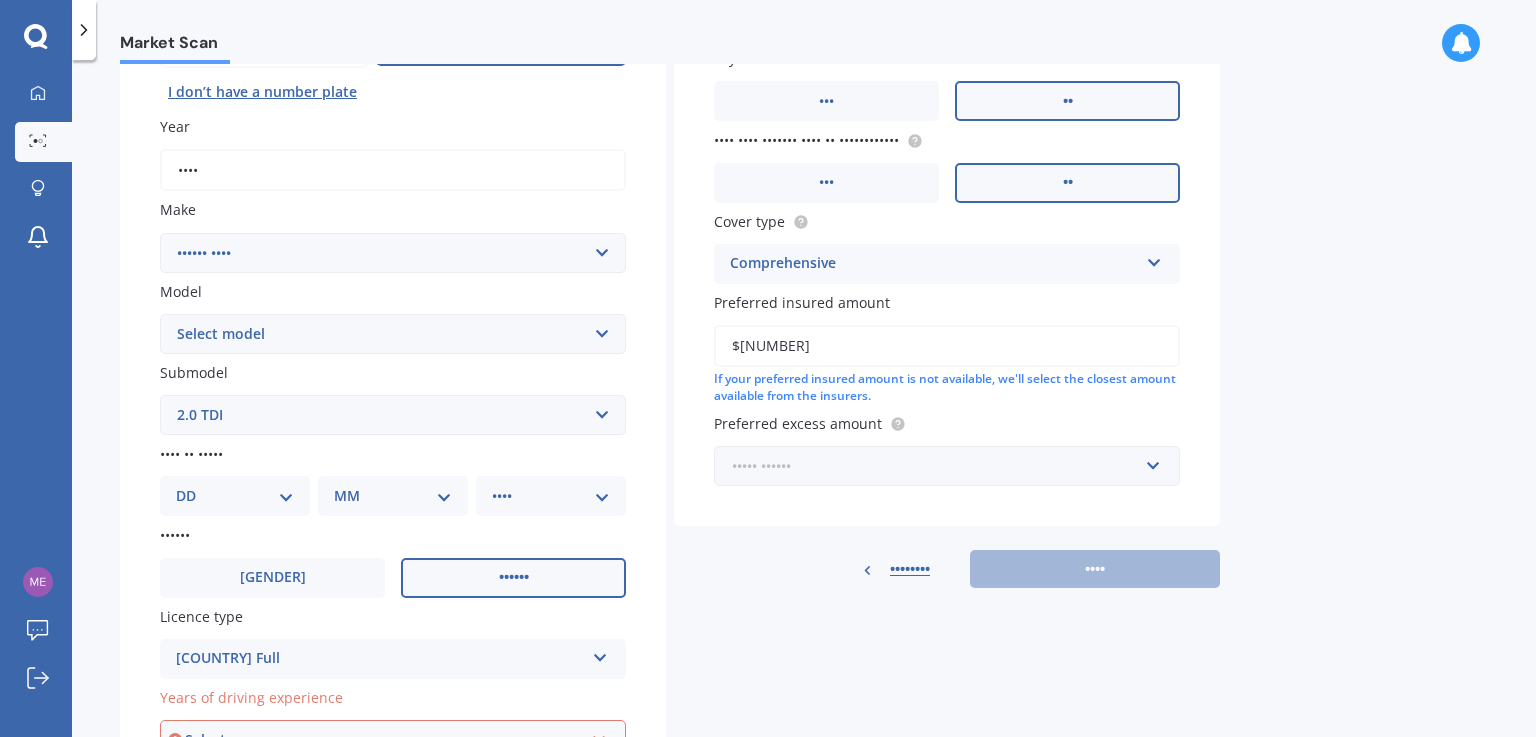 click at bounding box center (940, 466) 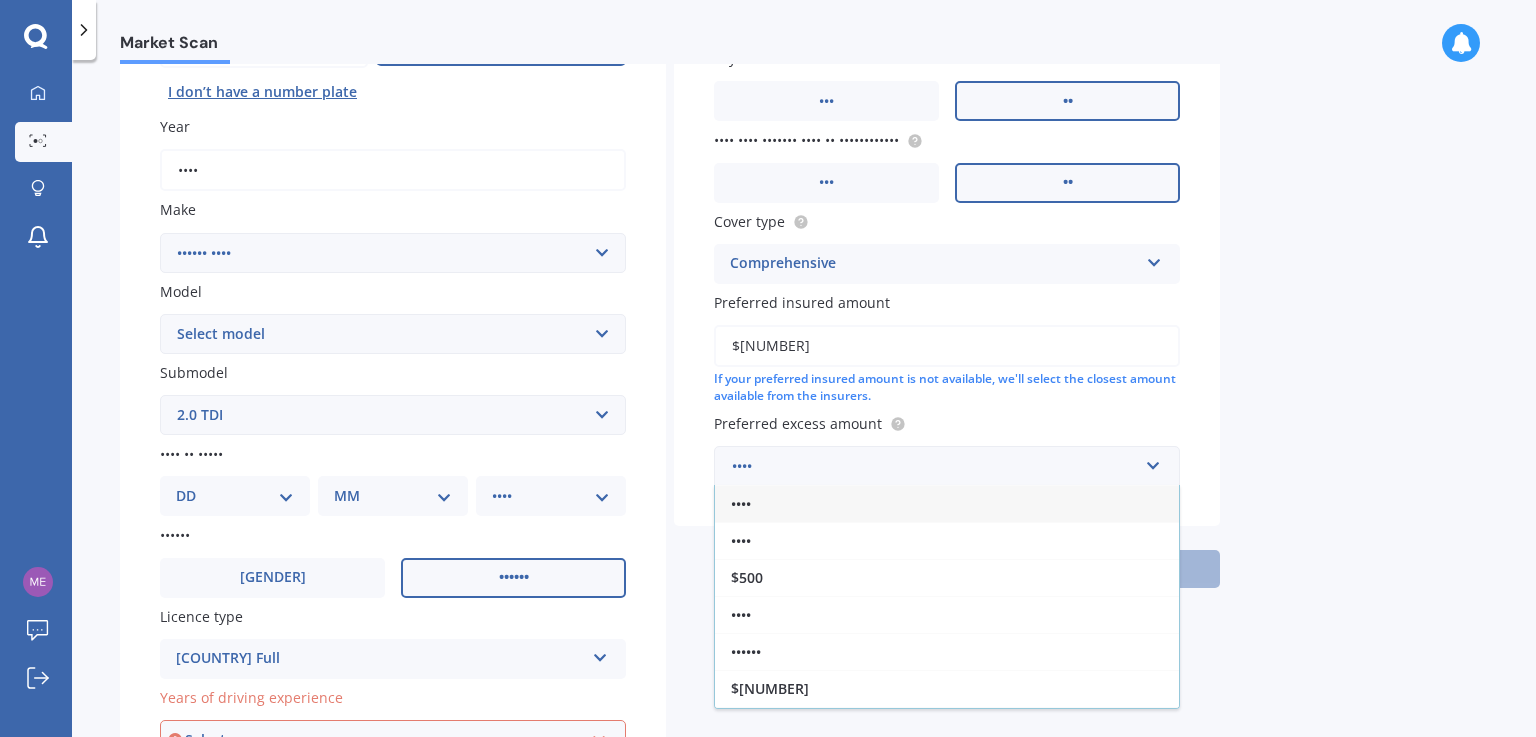 click on "••••" at bounding box center [947, 540] 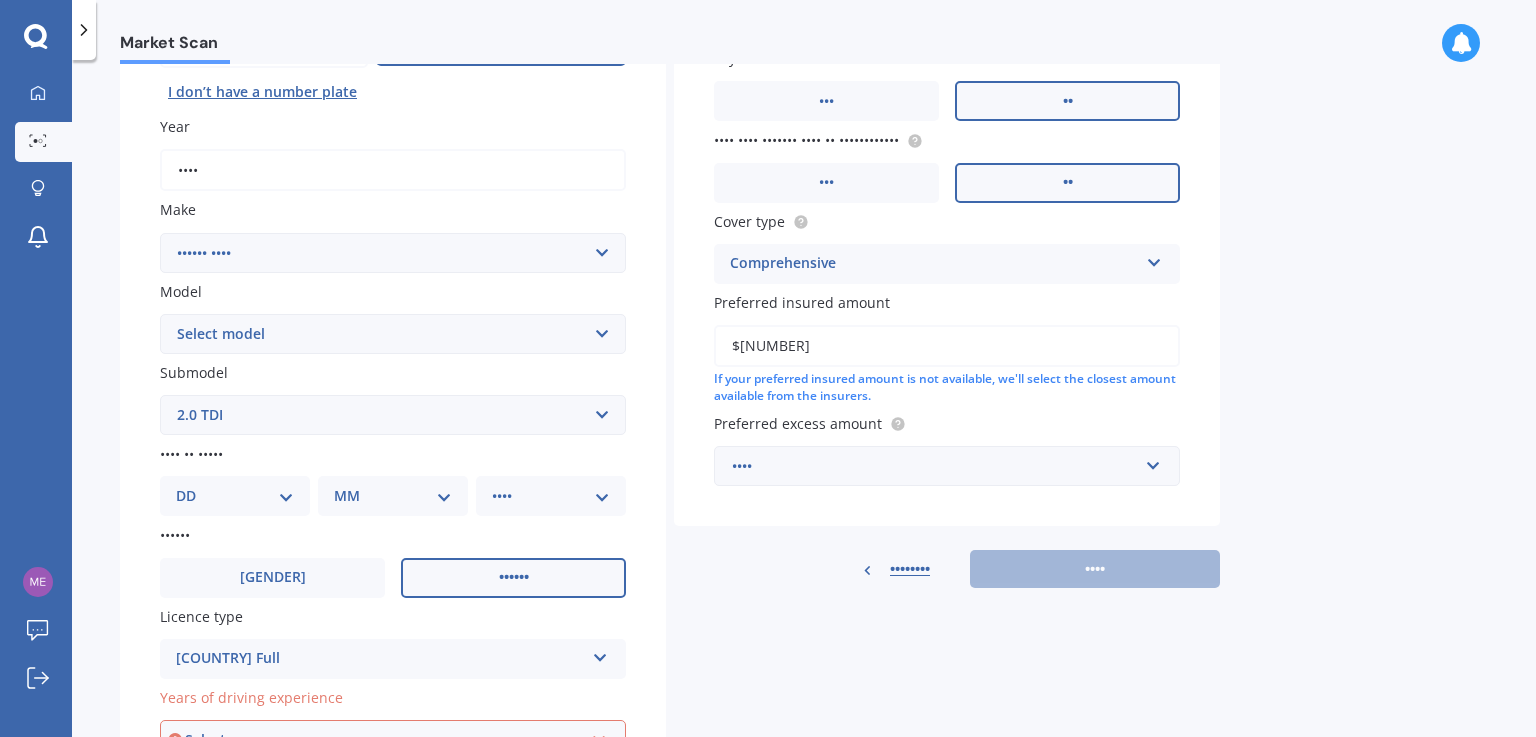 click on "Previous Next" at bounding box center [947, 569] 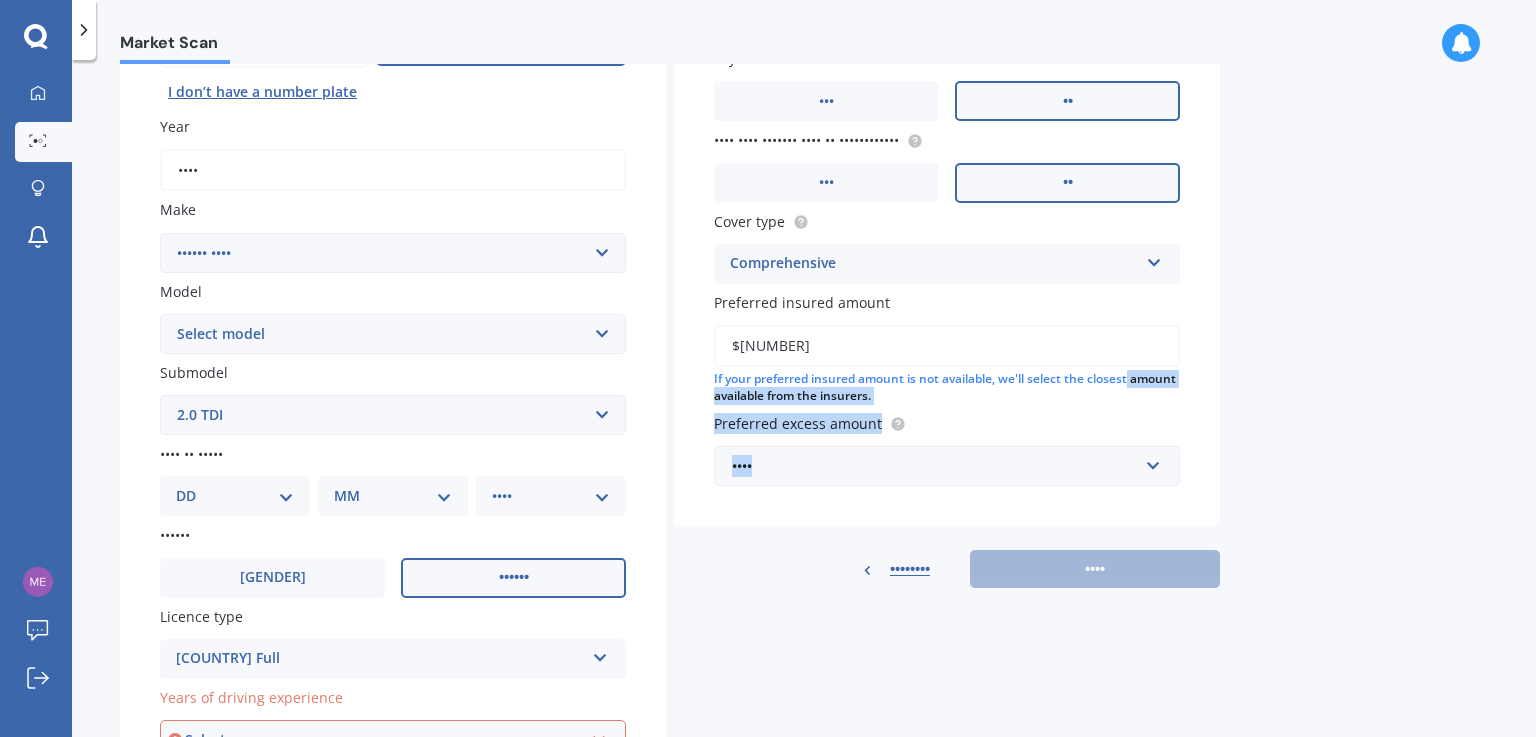 drag, startPoint x: 1520, startPoint y: 373, endPoint x: 1535, endPoint y: 492, distance: 119.94165 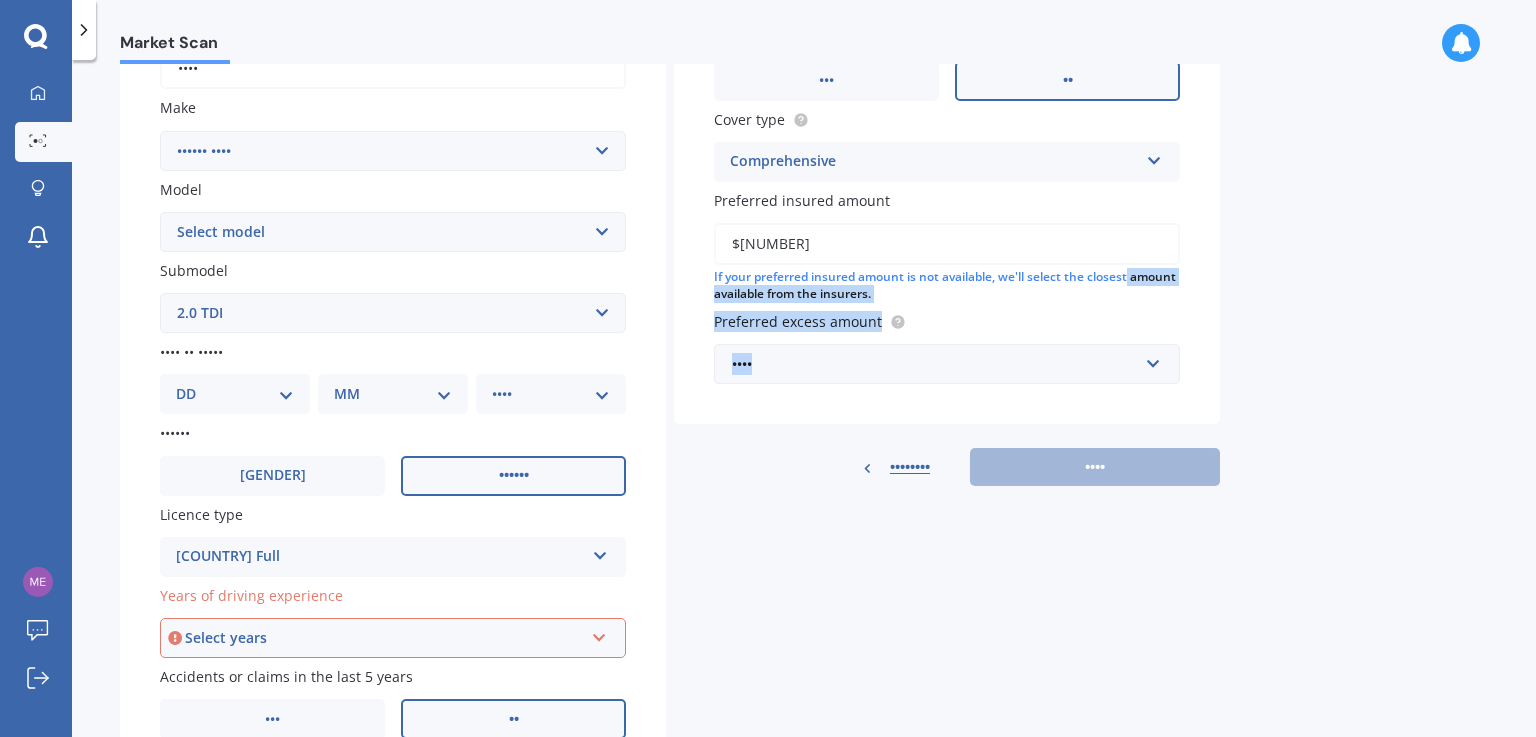 scroll, scrollTop: 340, scrollLeft: 0, axis: vertical 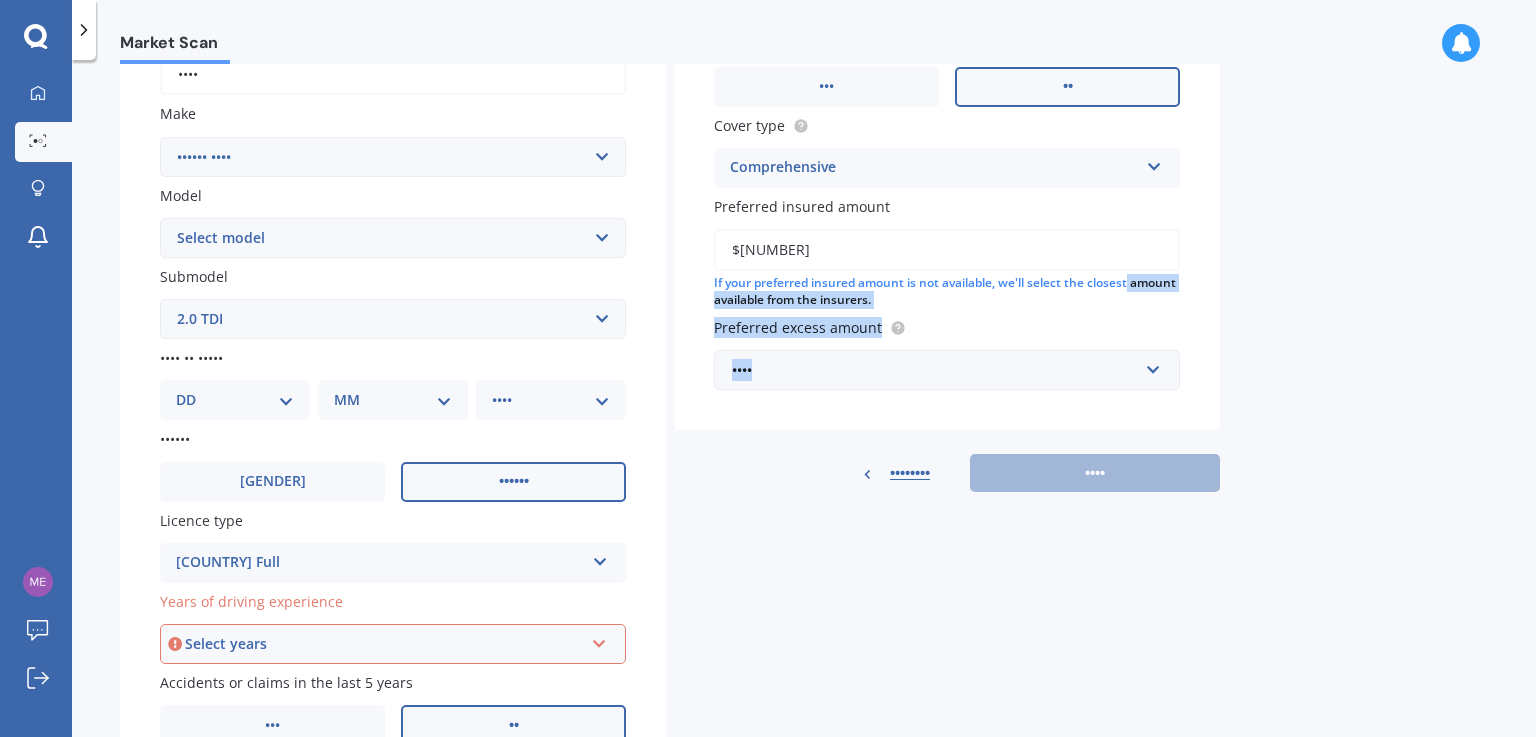 click on "••••••• •• •••••• •• ••• •••••• ••••••• ••••••••••• •••• ••••• ••••••• •••••••• •• •••• ••••••• •• •••••••• ••• •• •••• •••• ••••••• •••• •• •••••••••••• ••• •• ••••• •••• ••••••••••••• ••••••••••••• ••••• •••••• •••• • ••••• ••••• ••••• ••••••••• ••••••• •••••• •••••• •• •••• ••••••••• ••••••• •••••• •• ••• •••••••••• ••••• •••••• ••• ••••••• •••••• ••••••••• •••• ••• ••••••••• ••••••••• •••••• •••••• •••• •••• •••• •••• •••• •••••• •••••• ••••••" at bounding box center (947, 125) 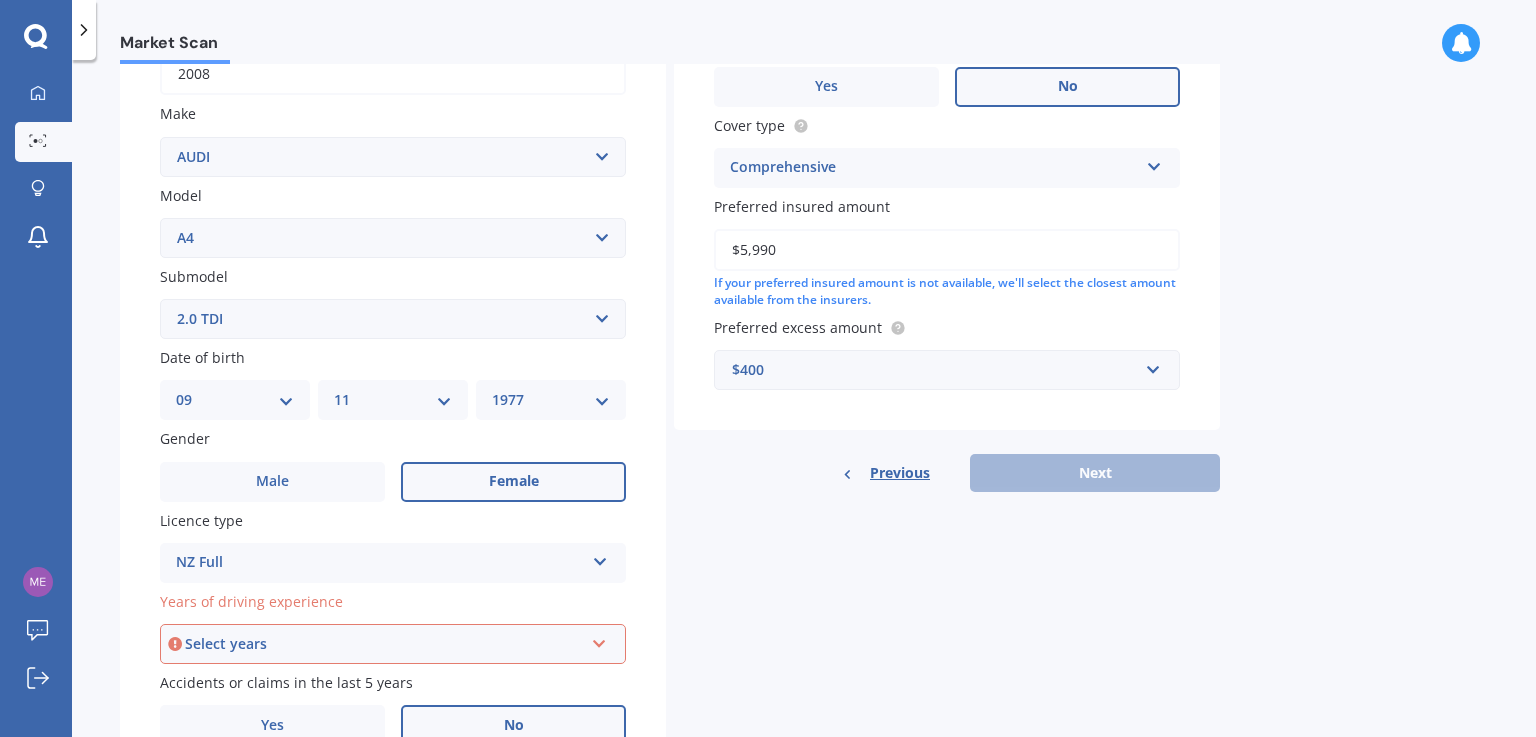 click on "Previous Next" at bounding box center (947, 473) 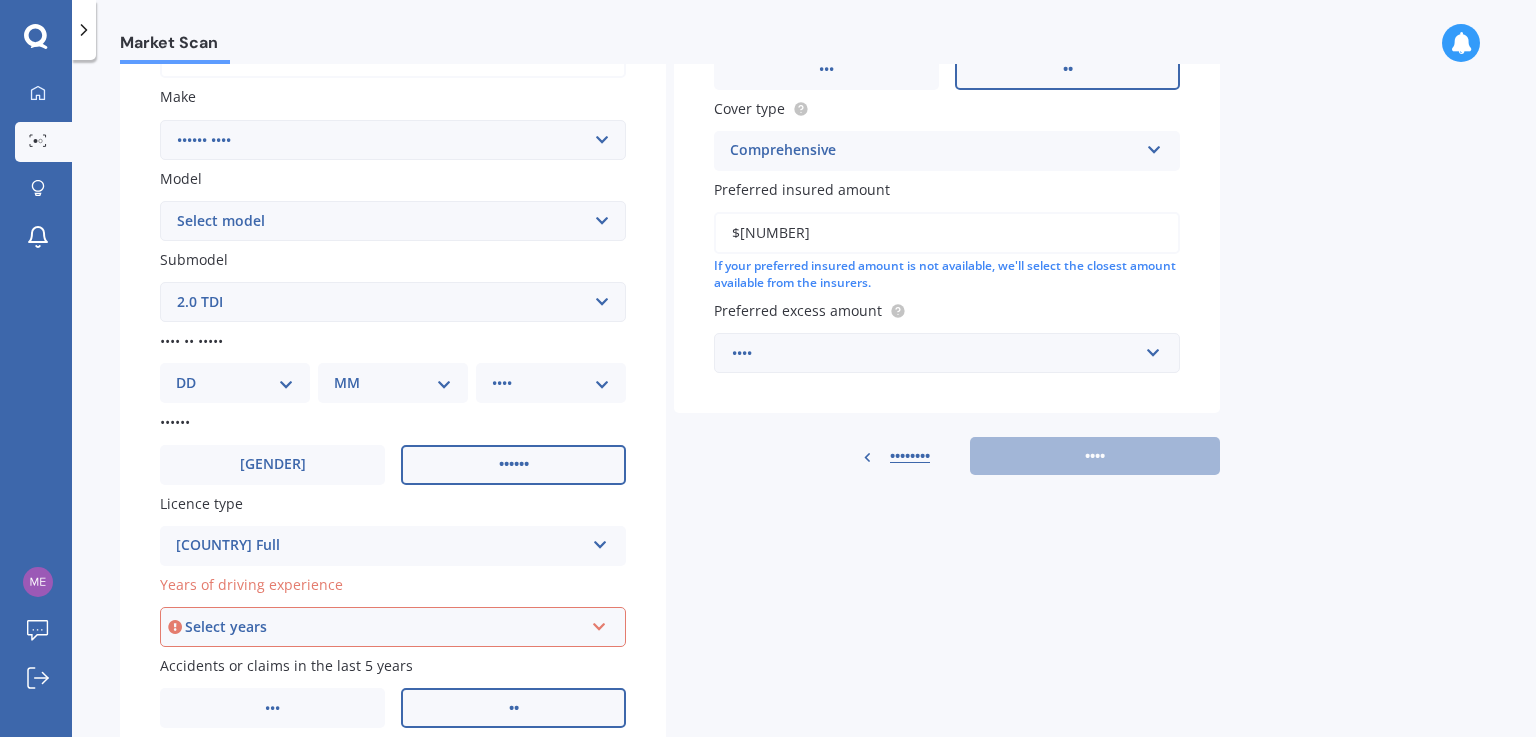 scroll, scrollTop: 372, scrollLeft: 0, axis: vertical 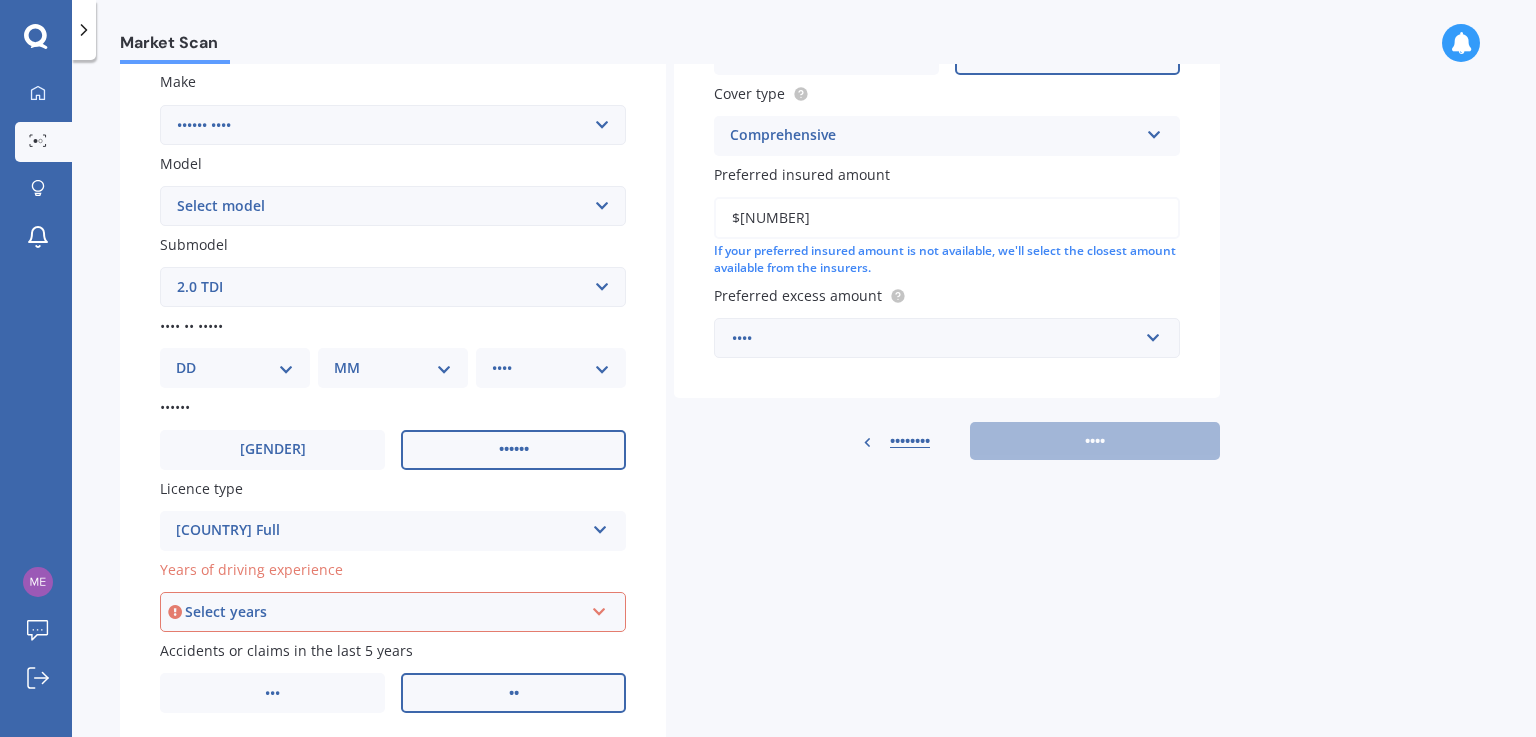 click on "Previous Next" at bounding box center [947, 441] 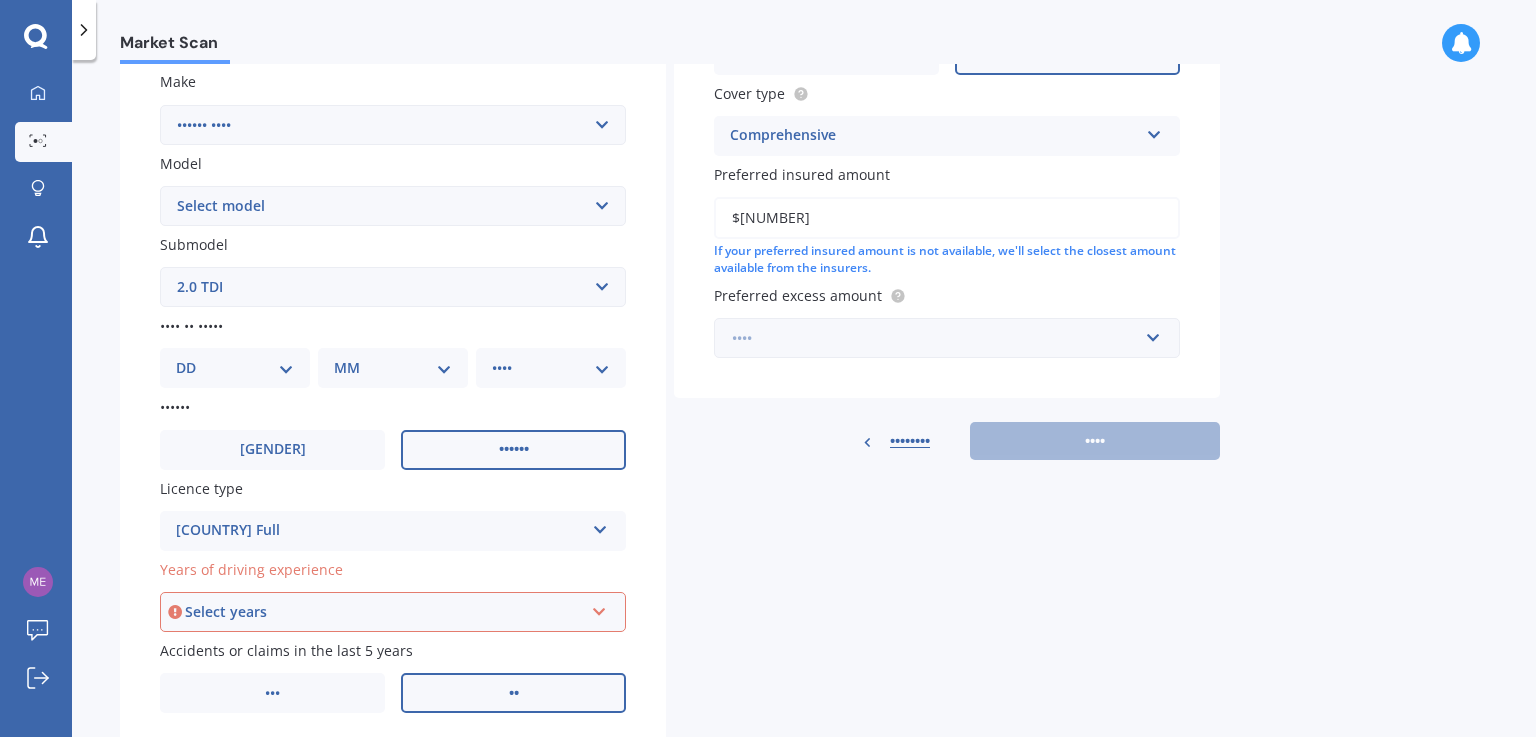 click at bounding box center (940, 338) 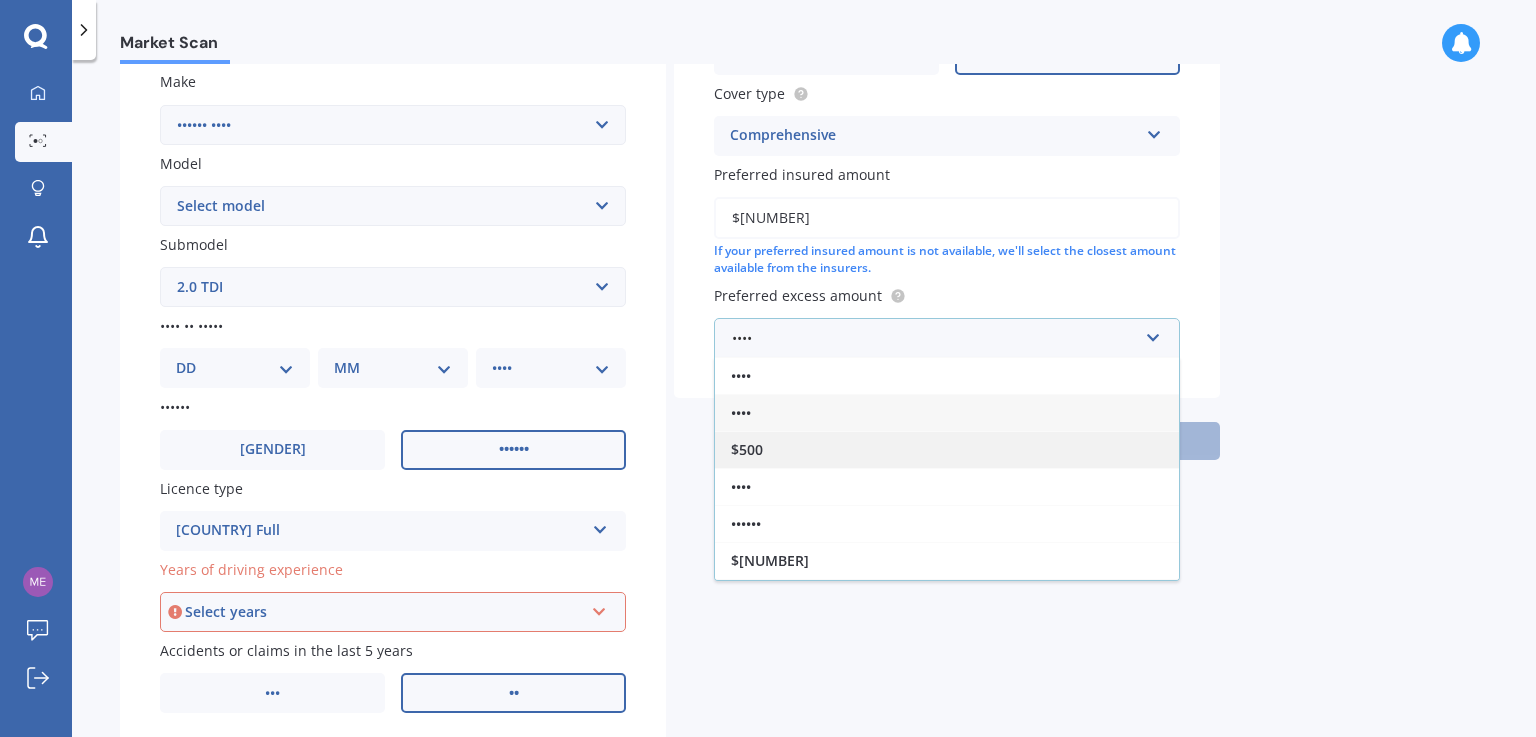 click on "$500" at bounding box center [947, 449] 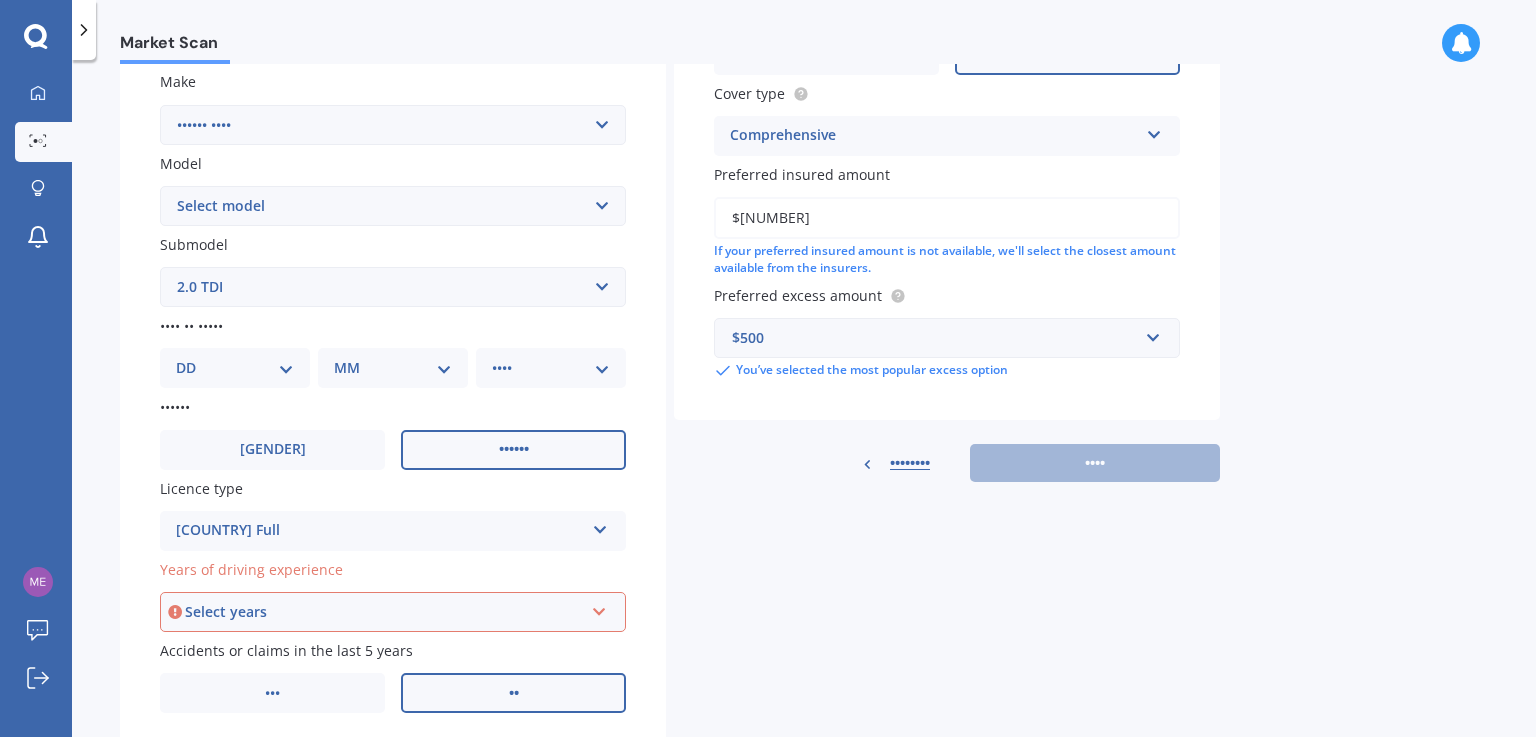 click on "Previous Next" at bounding box center [947, 463] 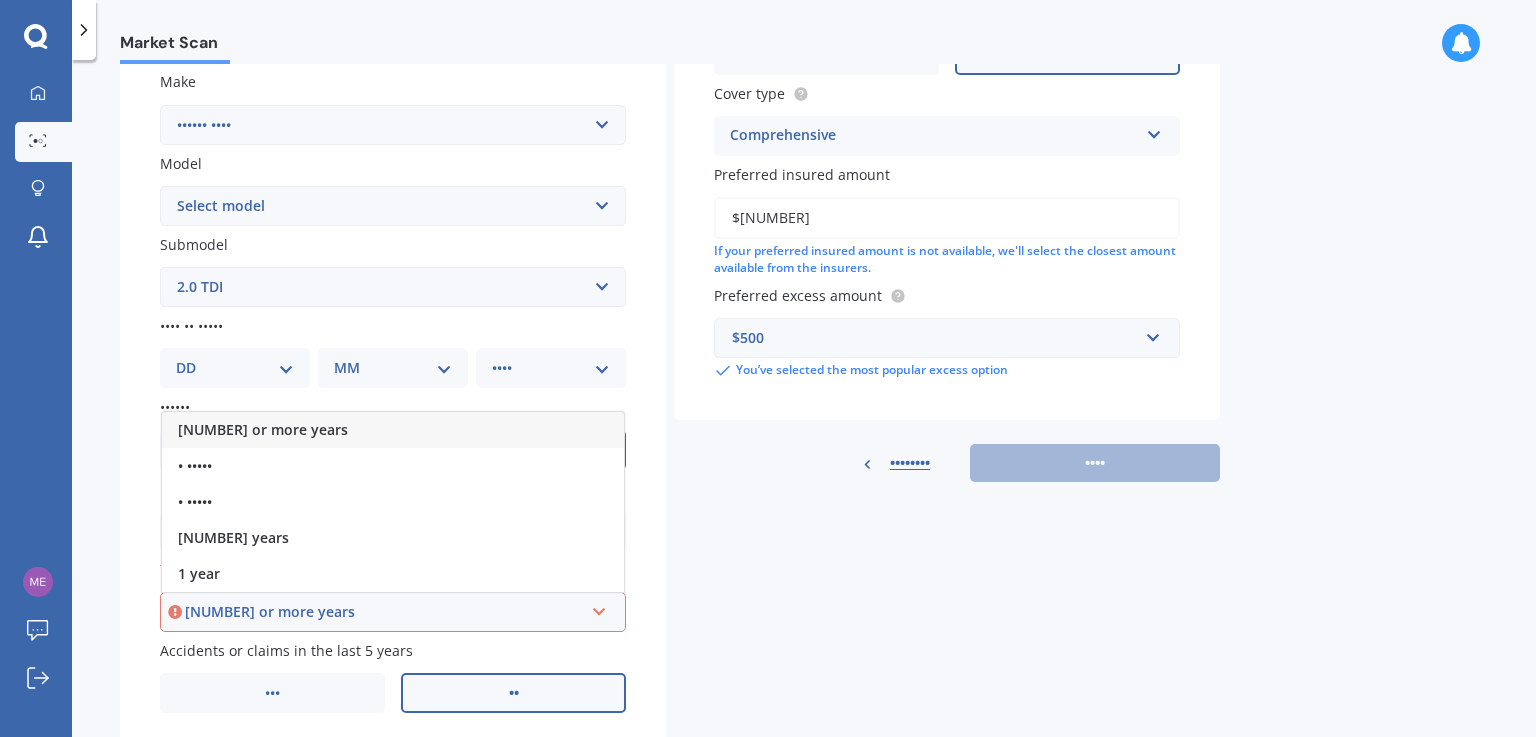 click on "[NUMBER] or more years" at bounding box center [263, 429] 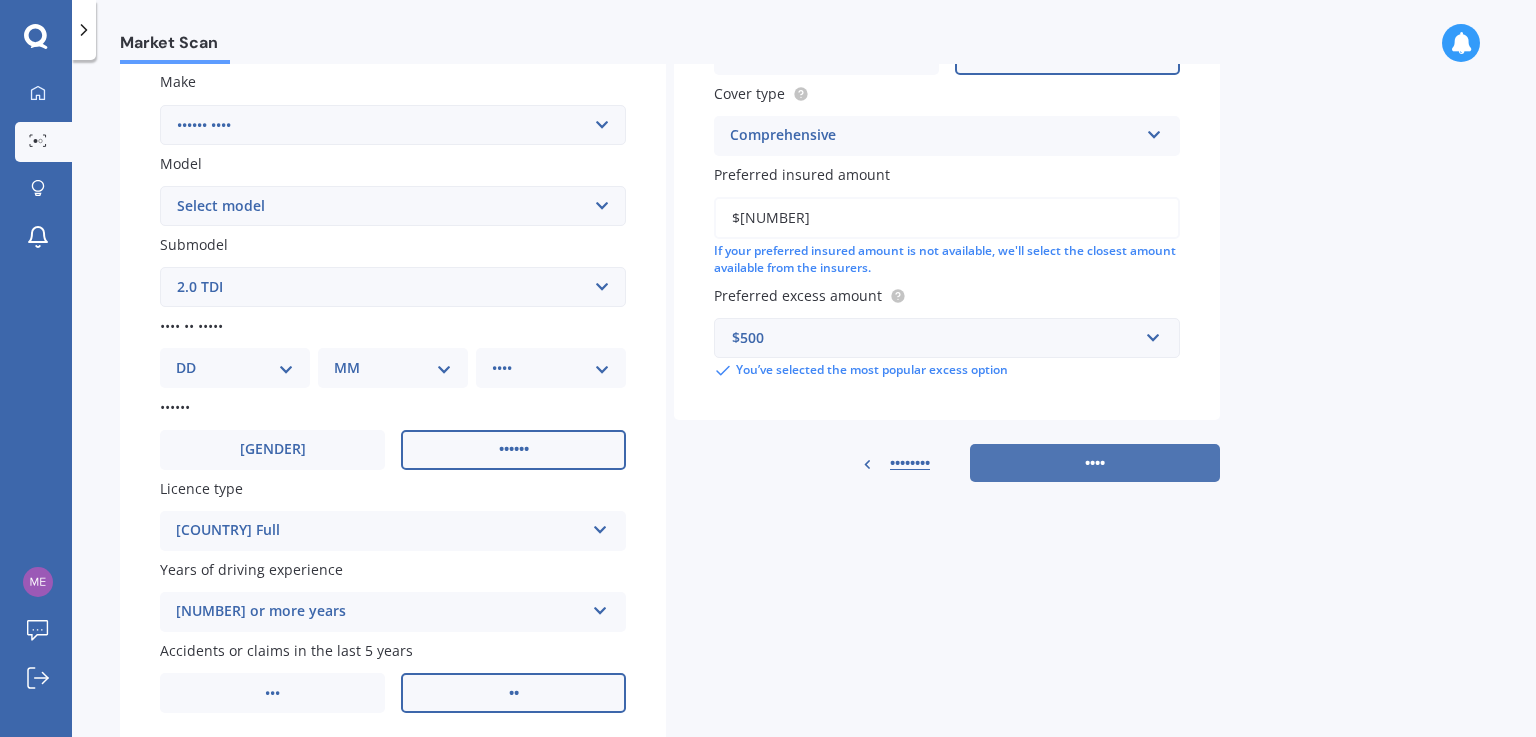 click on "••••" at bounding box center (1095, 463) 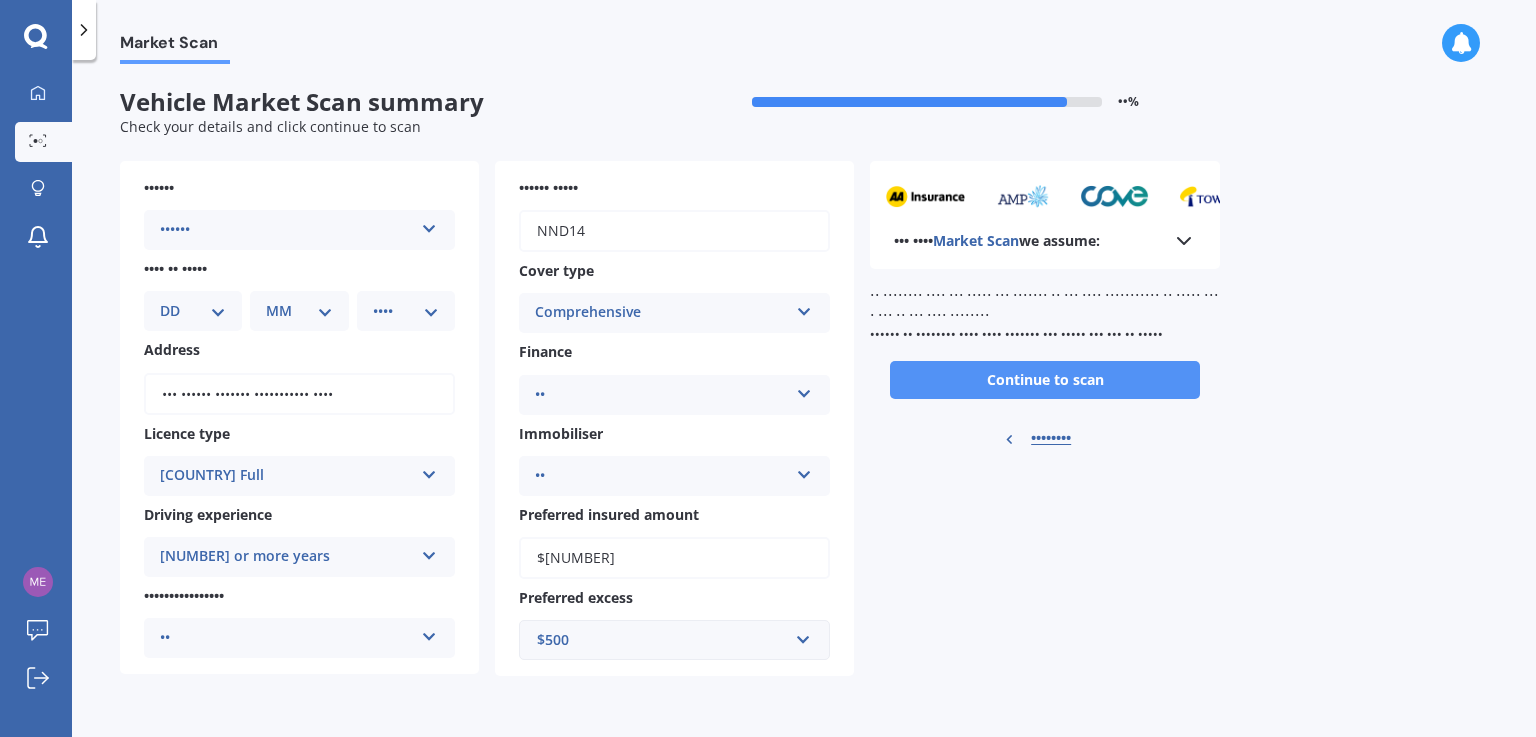 click on "Continue to scan" at bounding box center [1045, 380] 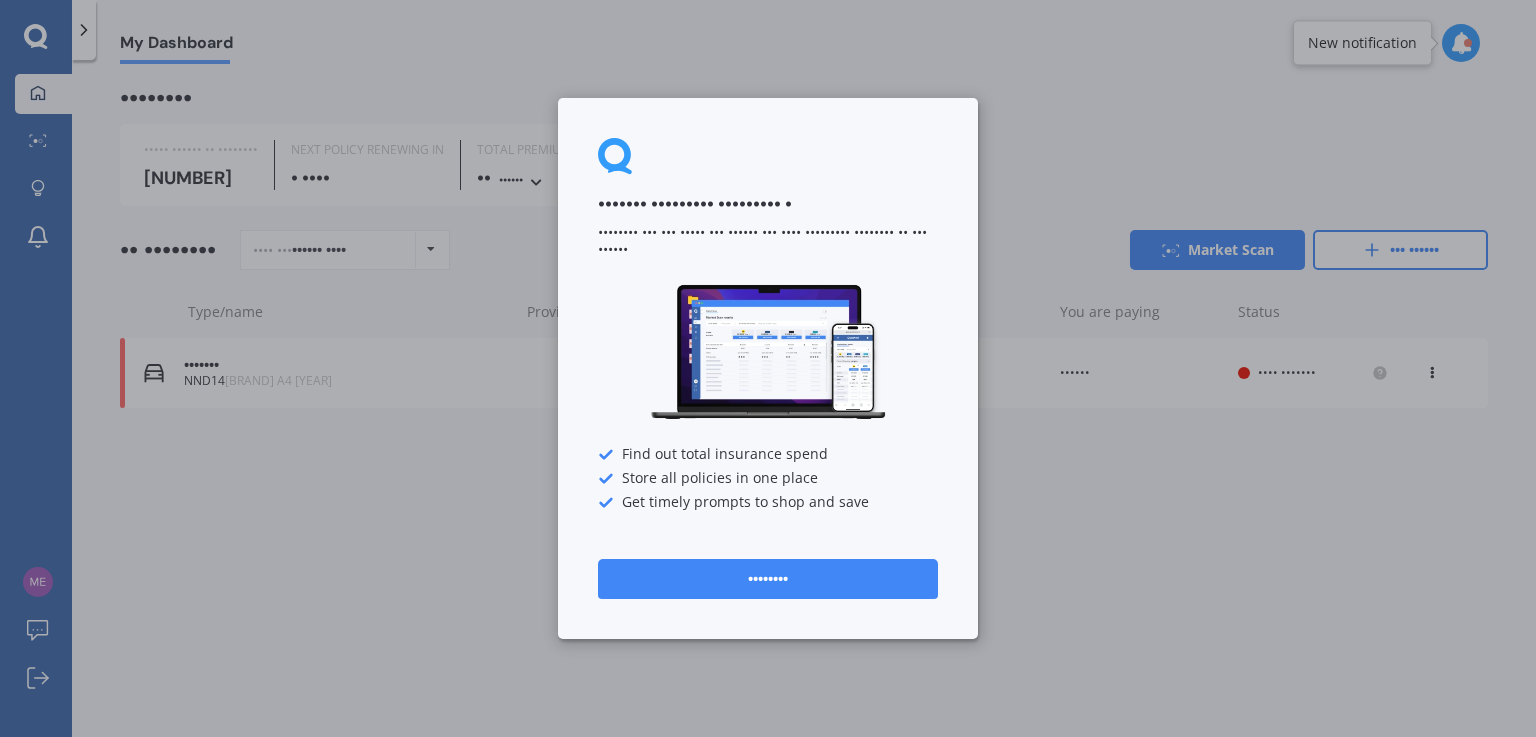 click on "••••••••" at bounding box center [768, 579] 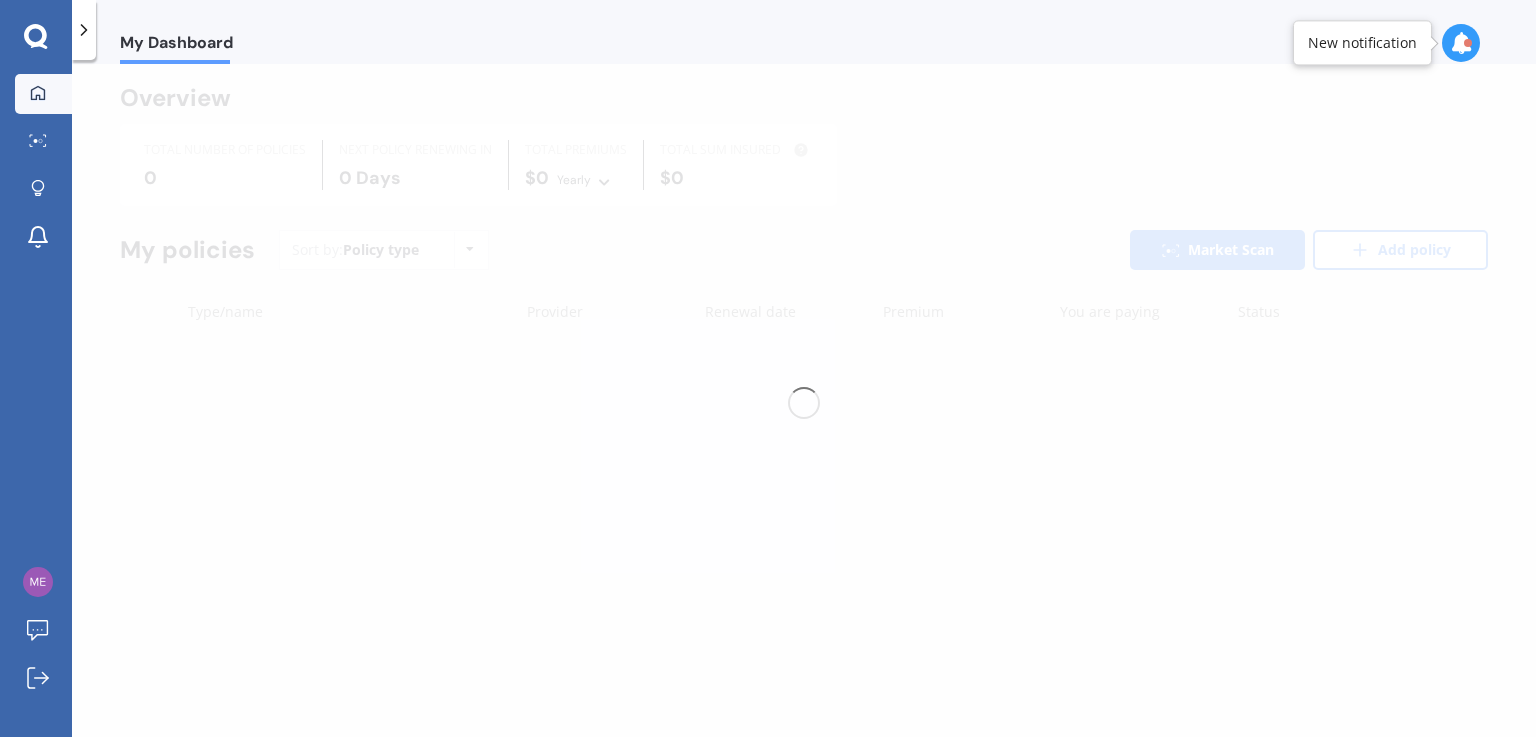 scroll, scrollTop: 0, scrollLeft: 0, axis: both 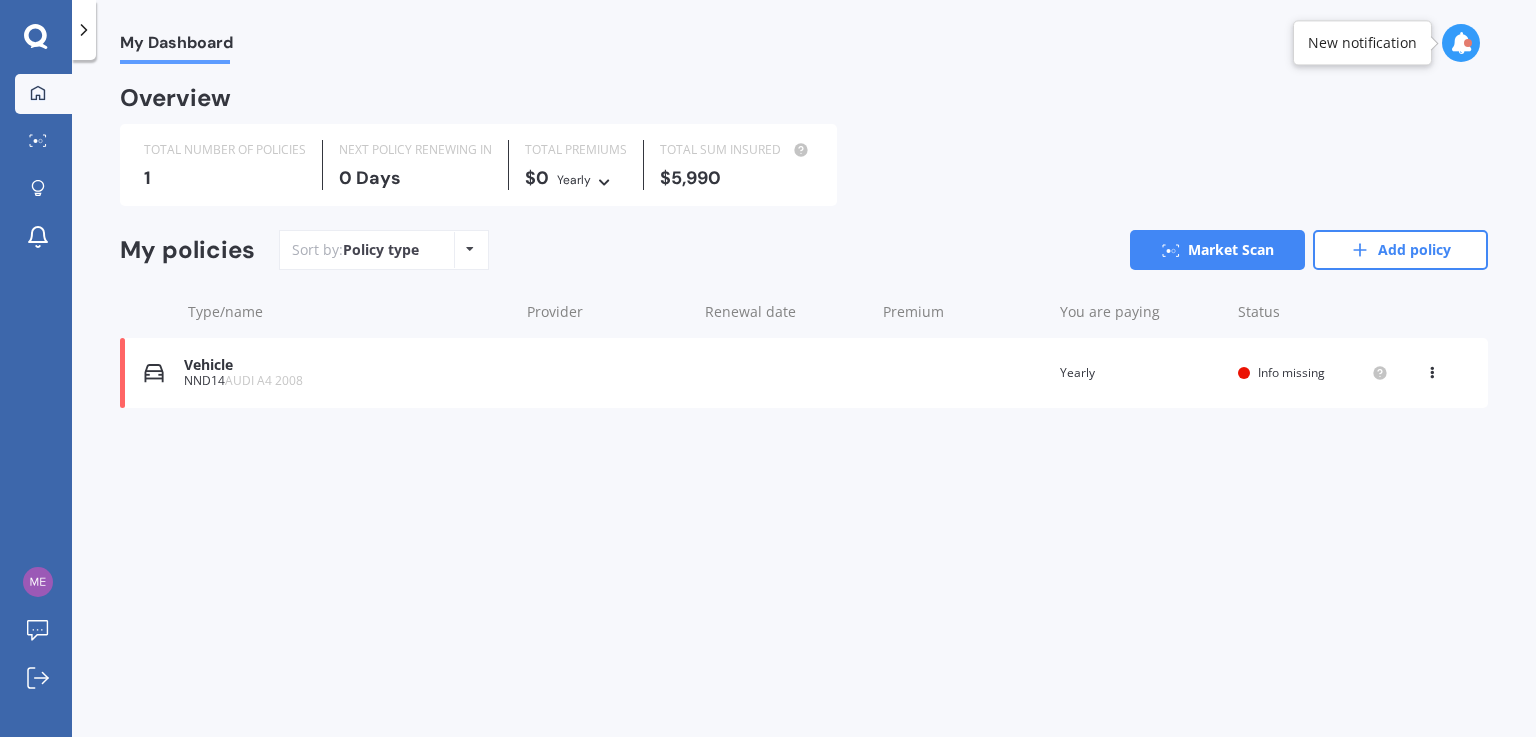click on "Info missing" at bounding box center (1291, 372) 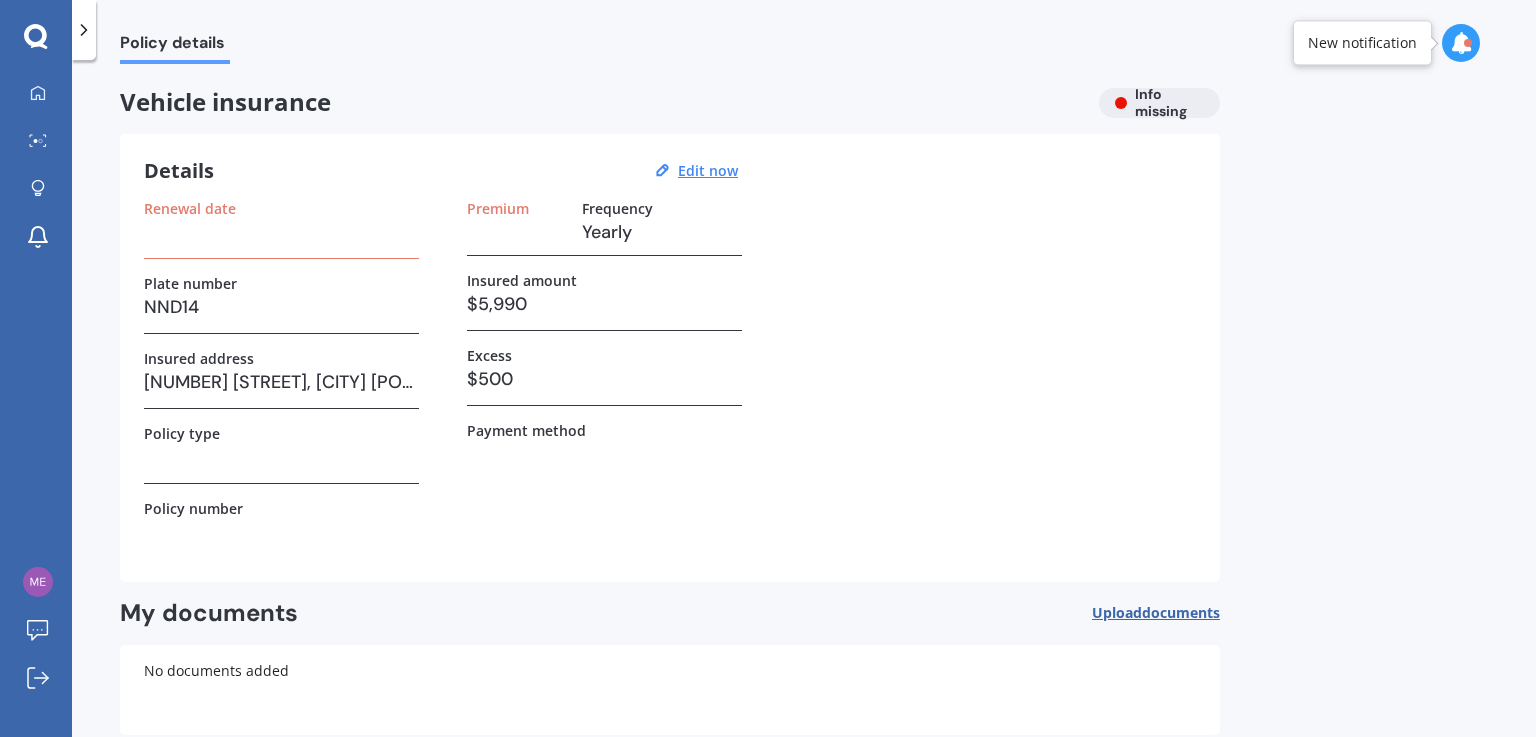 click at bounding box center [281, 232] 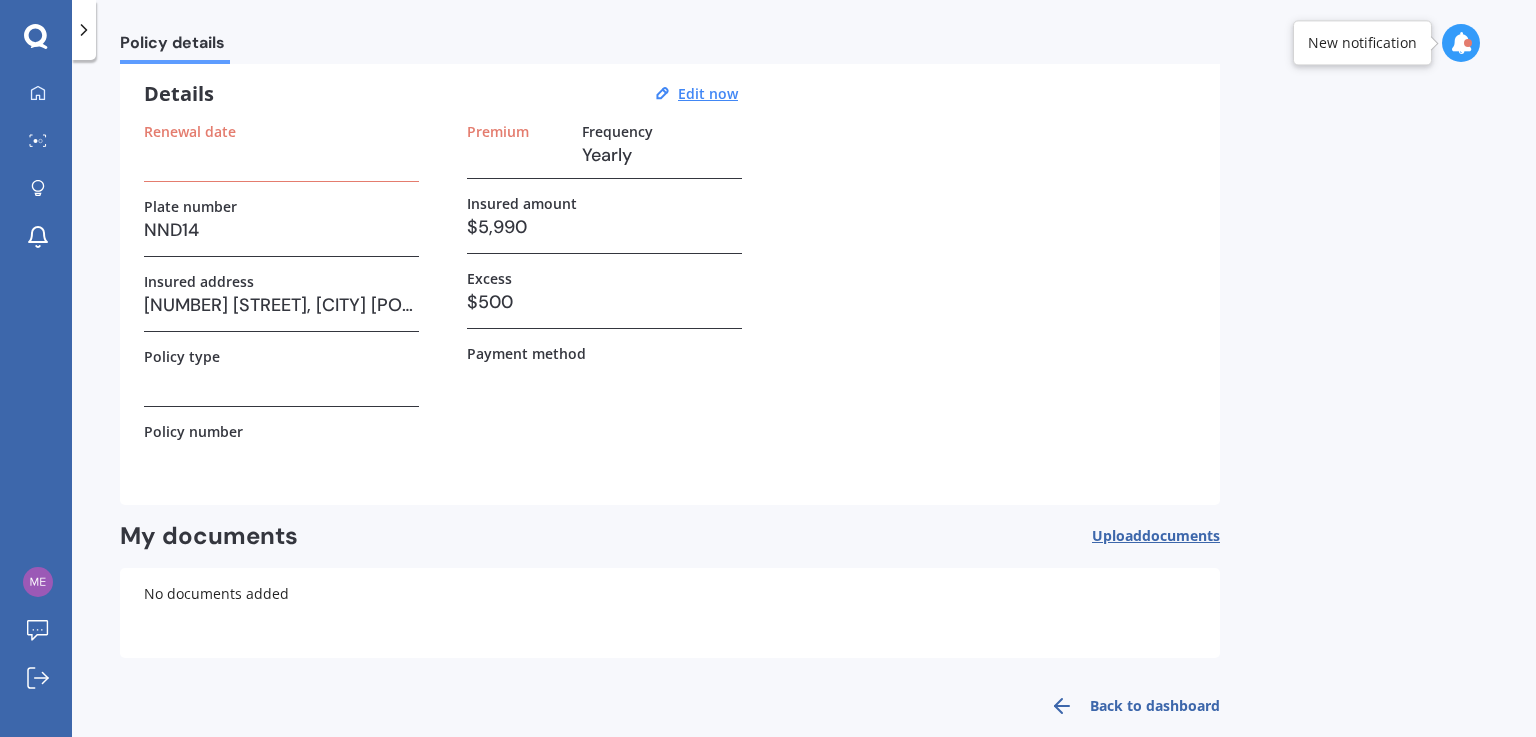 scroll, scrollTop: 104, scrollLeft: 0, axis: vertical 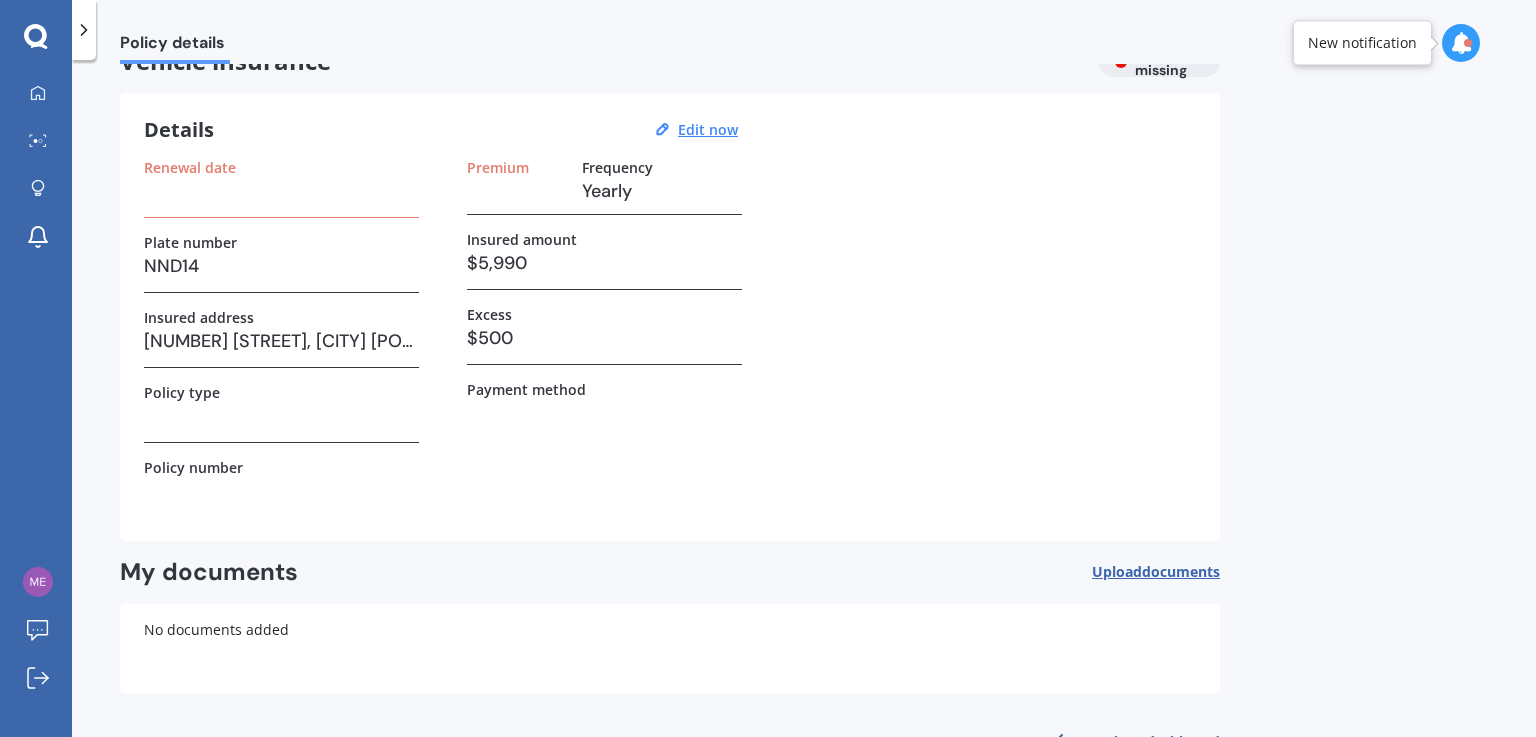 click at bounding box center (281, 191) 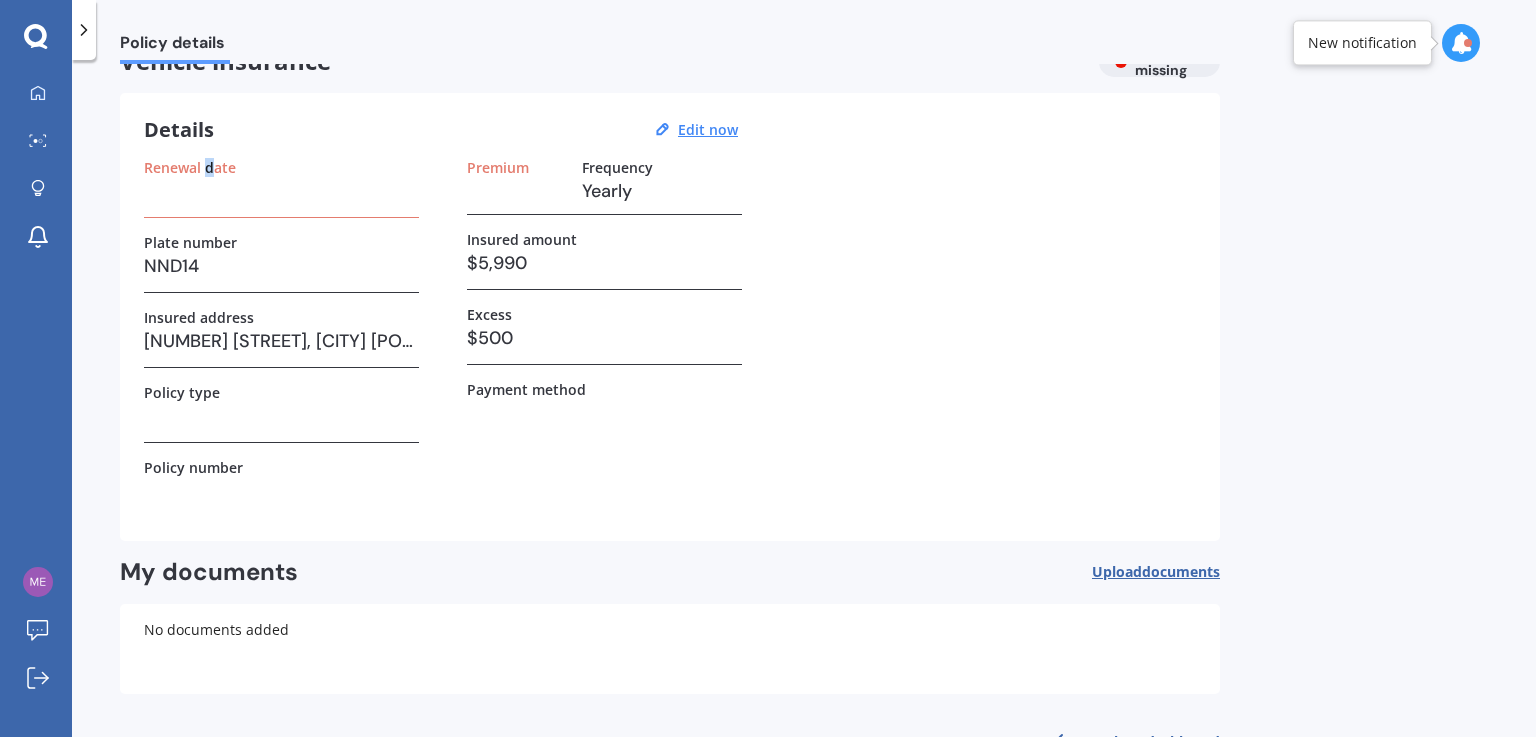 click on "Renewal date" at bounding box center (190, 167) 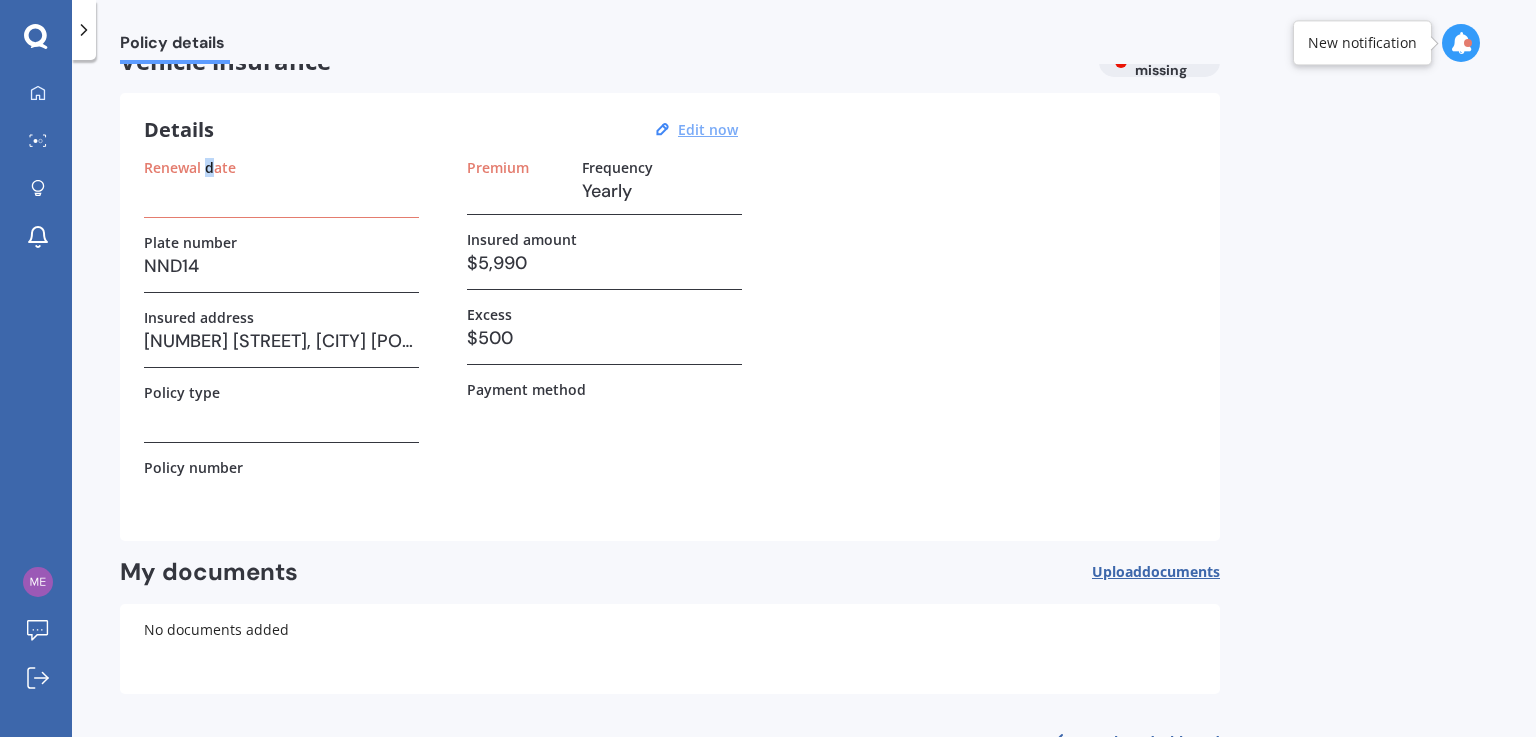 click on "Edit now" at bounding box center [708, 129] 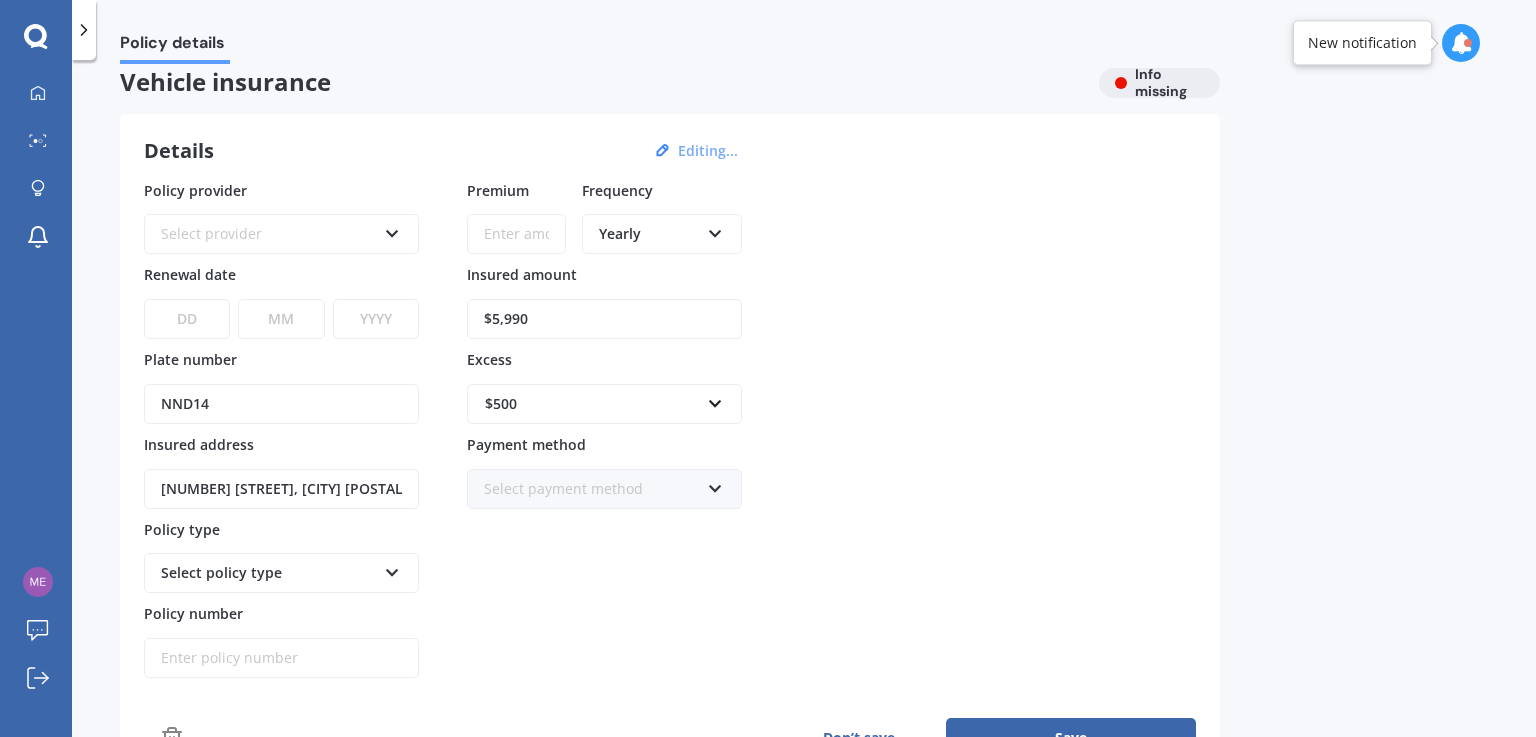 scroll, scrollTop: 0, scrollLeft: 0, axis: both 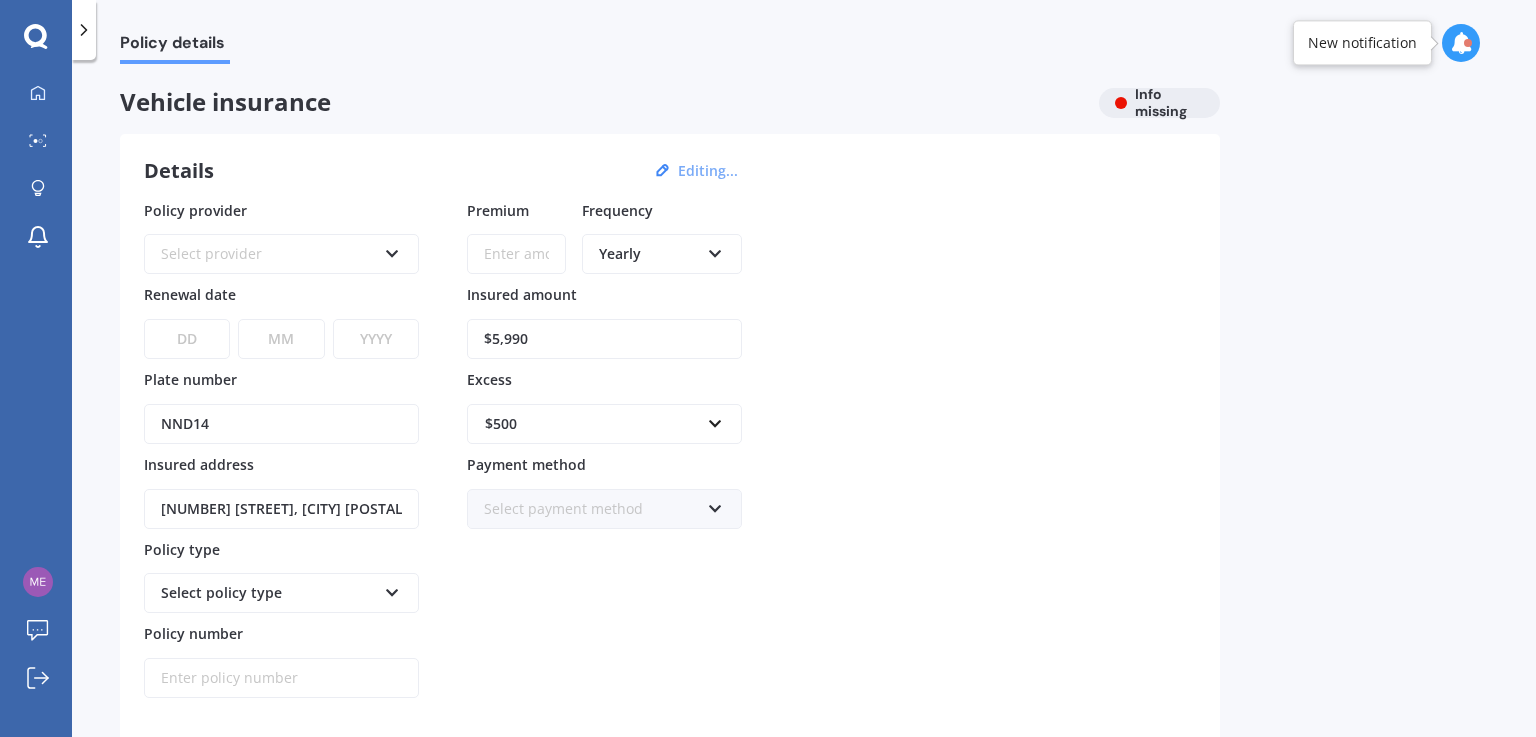click at bounding box center [392, 250] 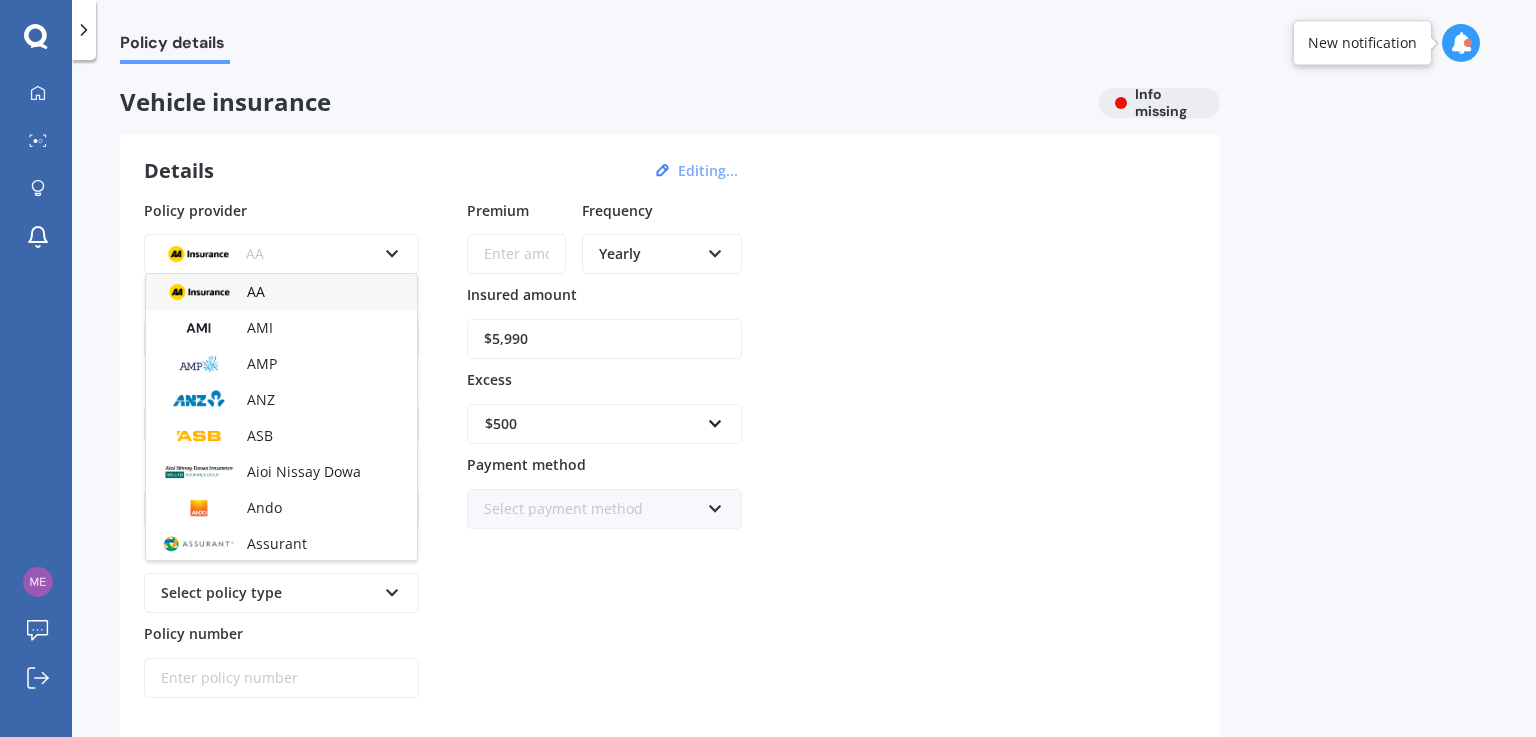 click on "AA" at bounding box center (256, 291) 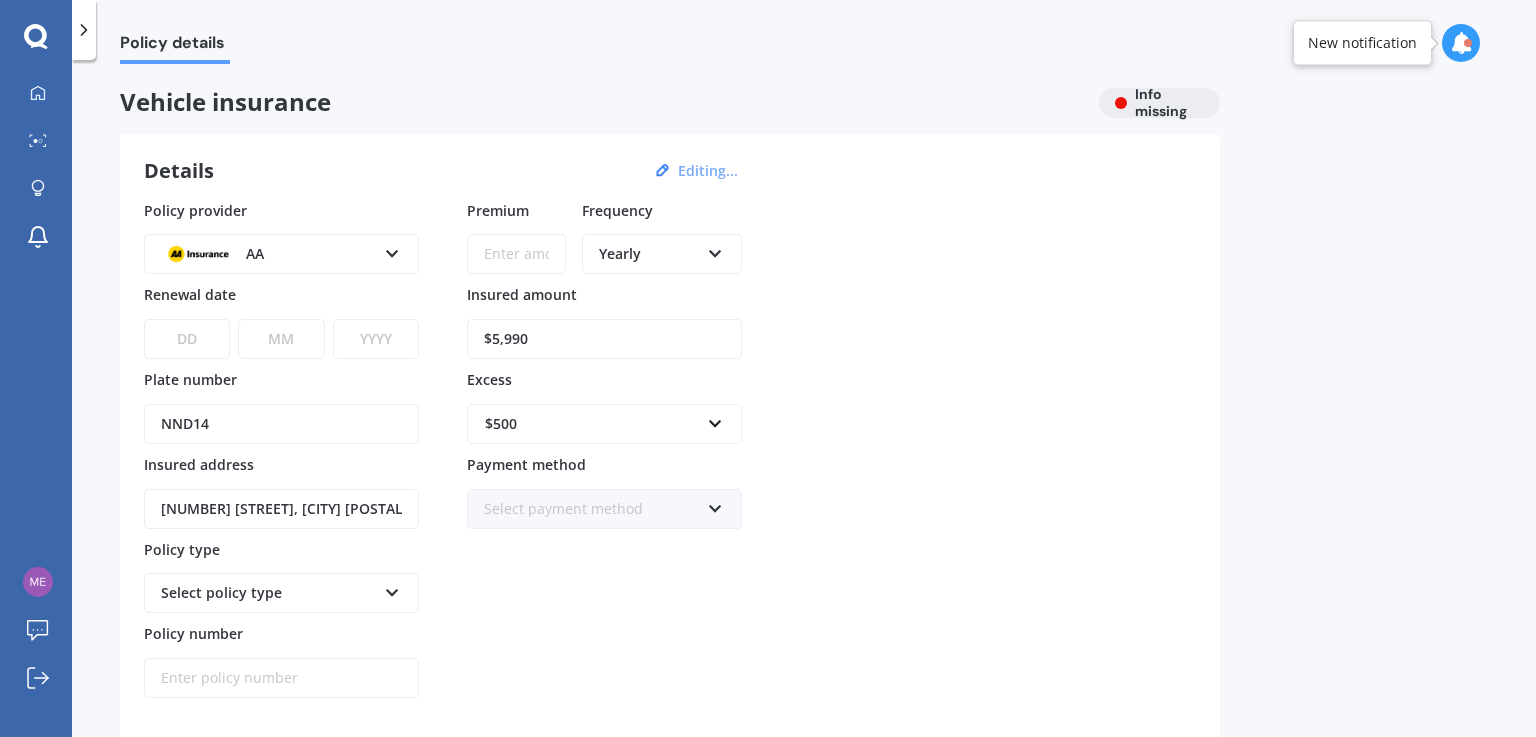 click on "Premium" at bounding box center (516, 254) 